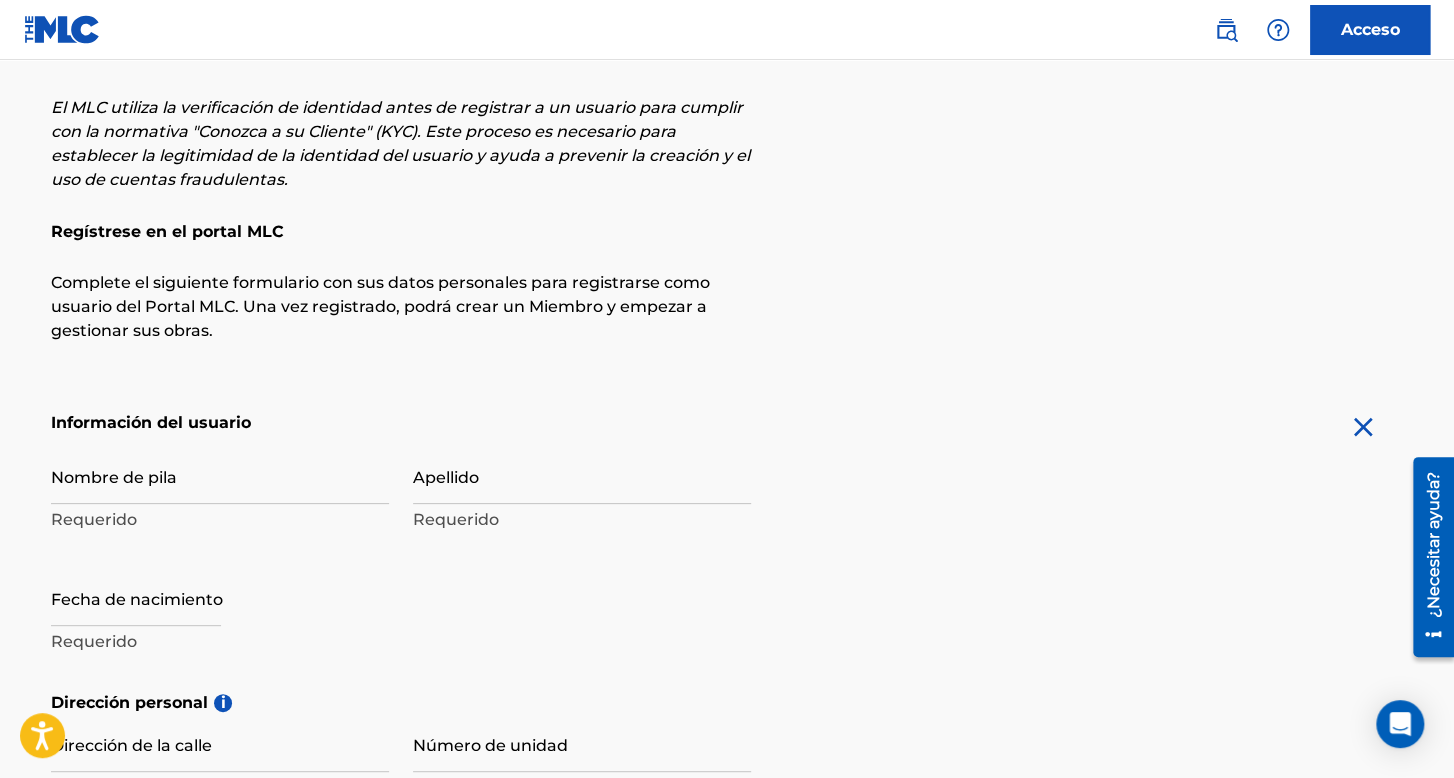 scroll, scrollTop: 0, scrollLeft: 0, axis: both 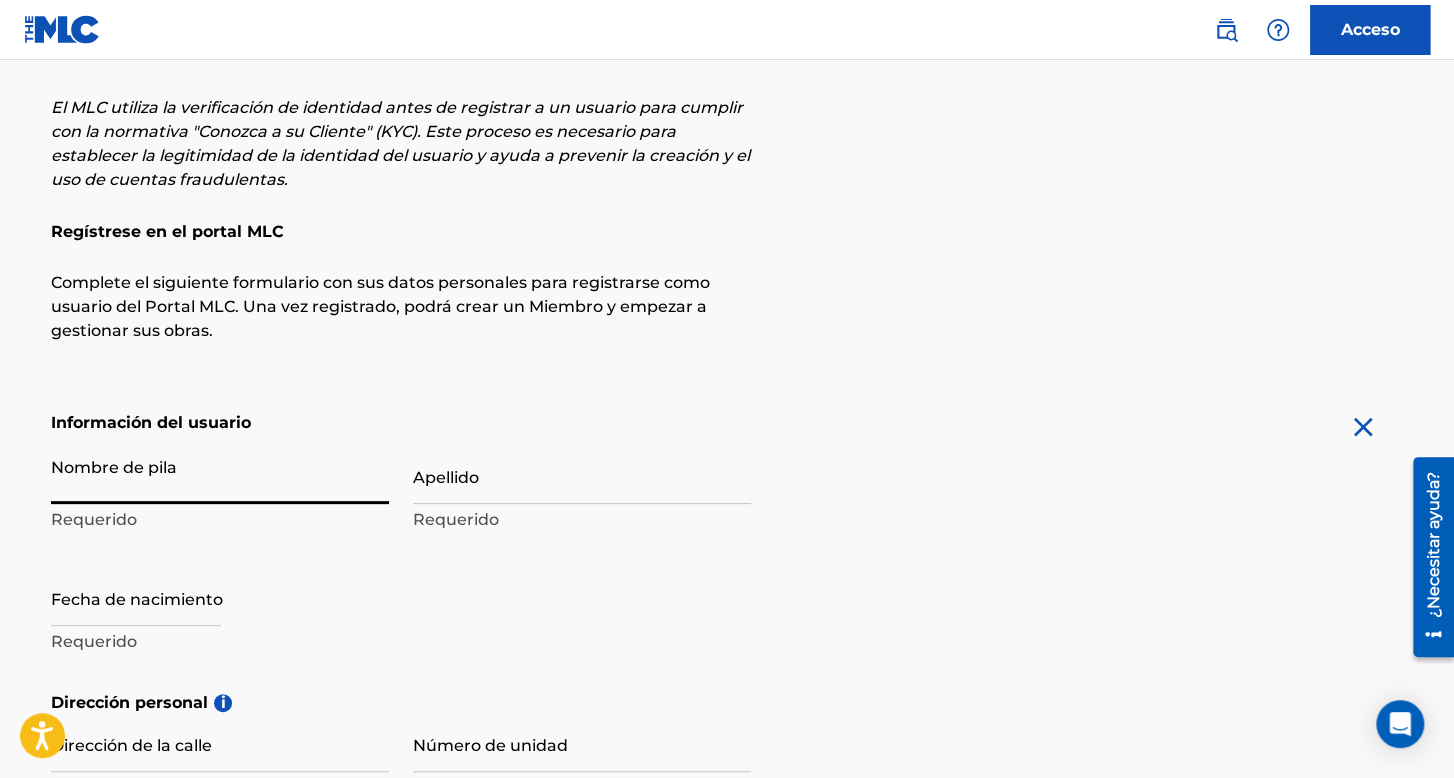 type on "N" 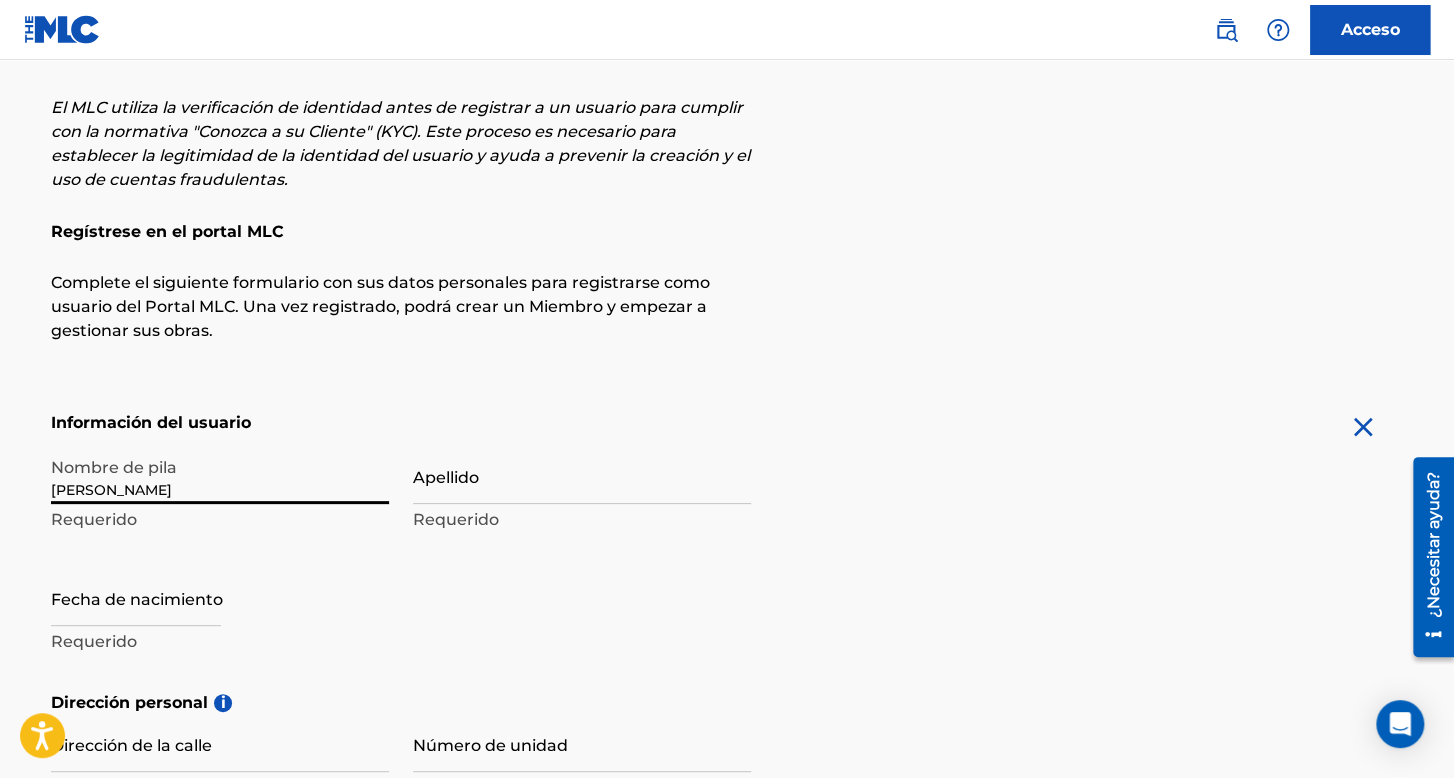 type on "[PERSON_NAME]" 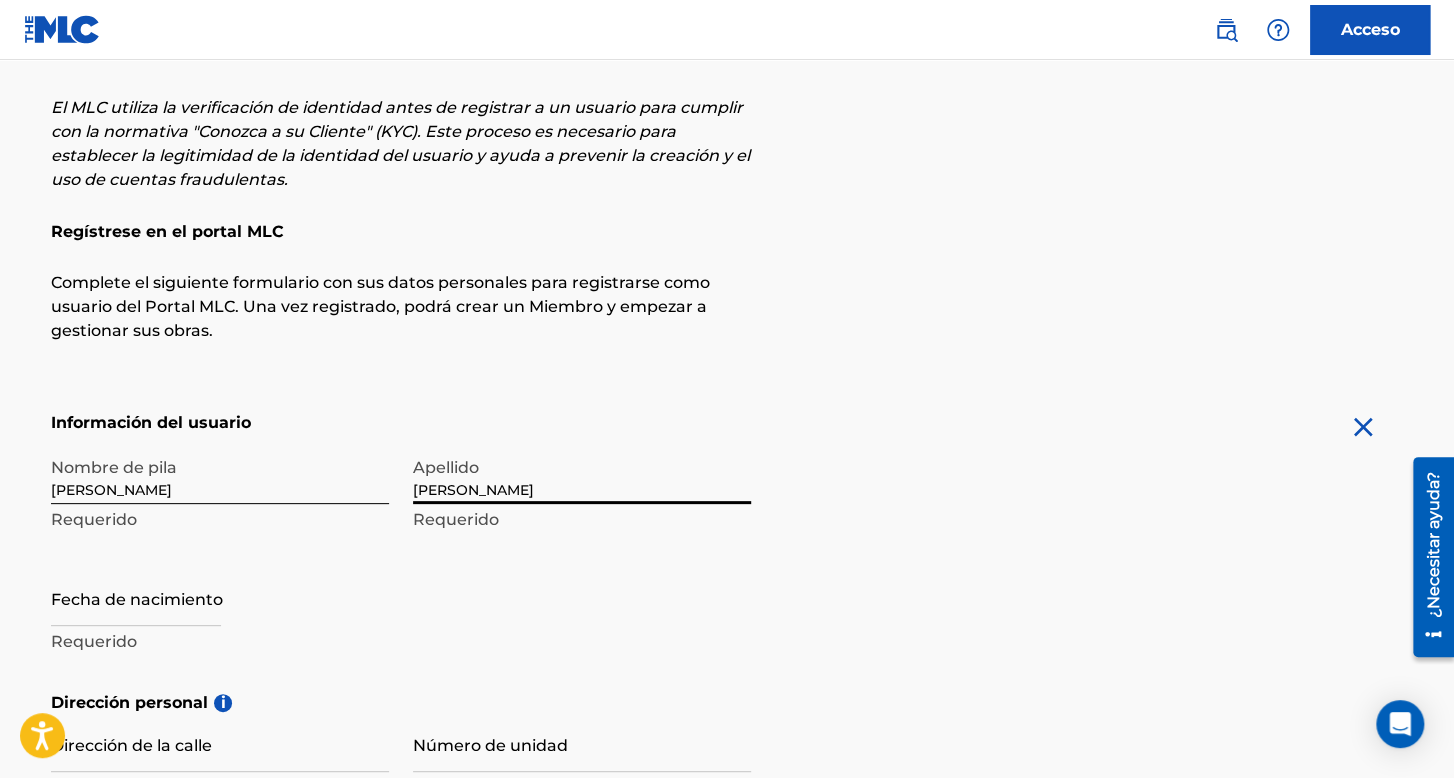 type on "[PERSON_NAME]" 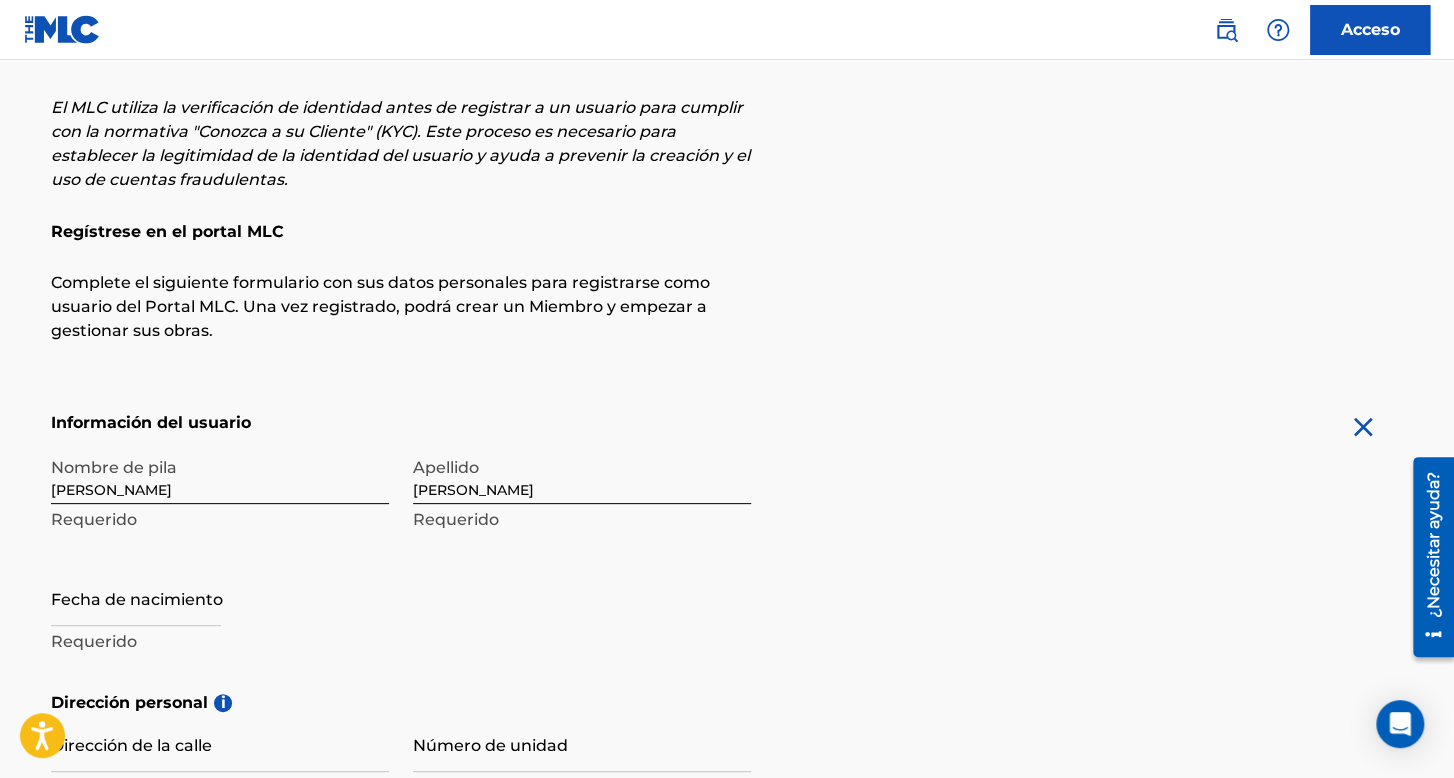 click at bounding box center (136, 597) 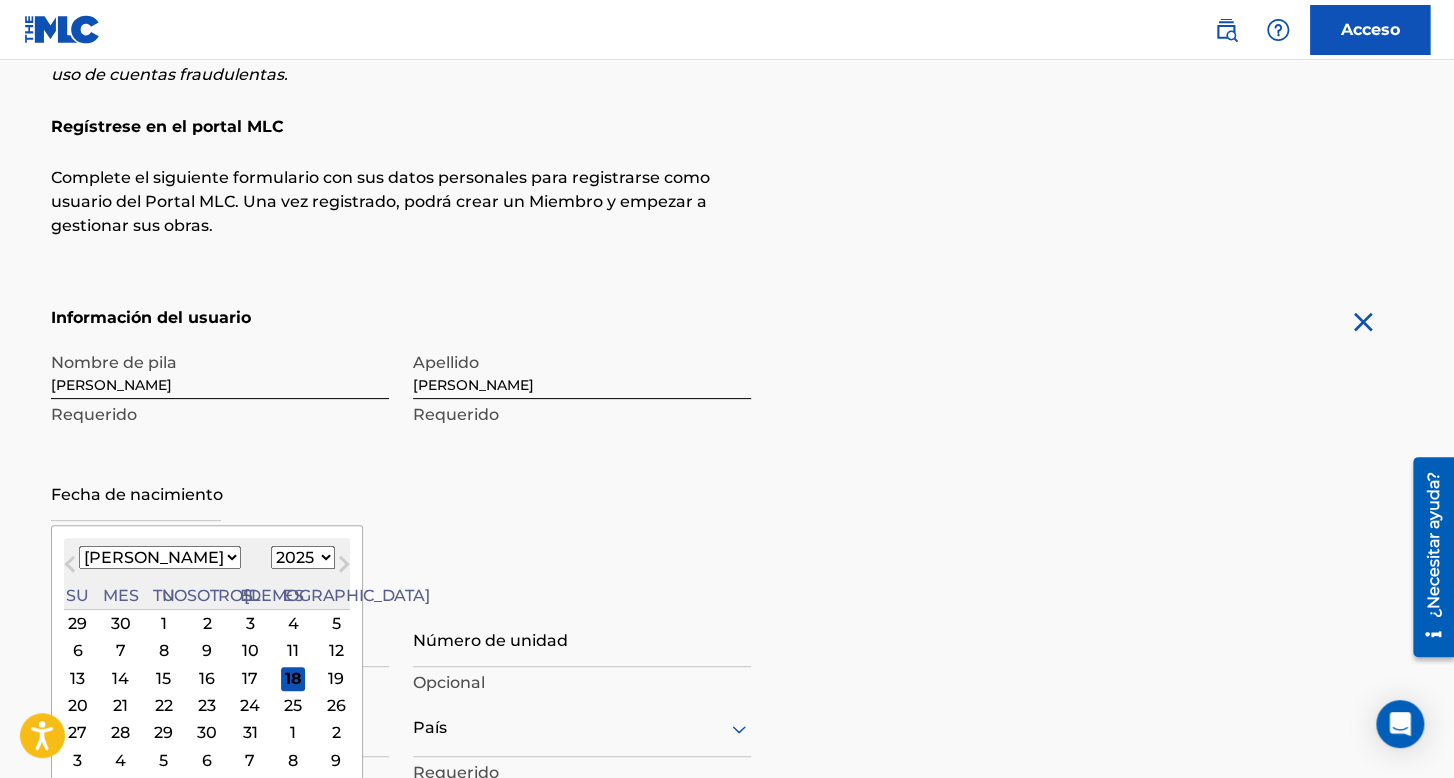 scroll, scrollTop: 300, scrollLeft: 0, axis: vertical 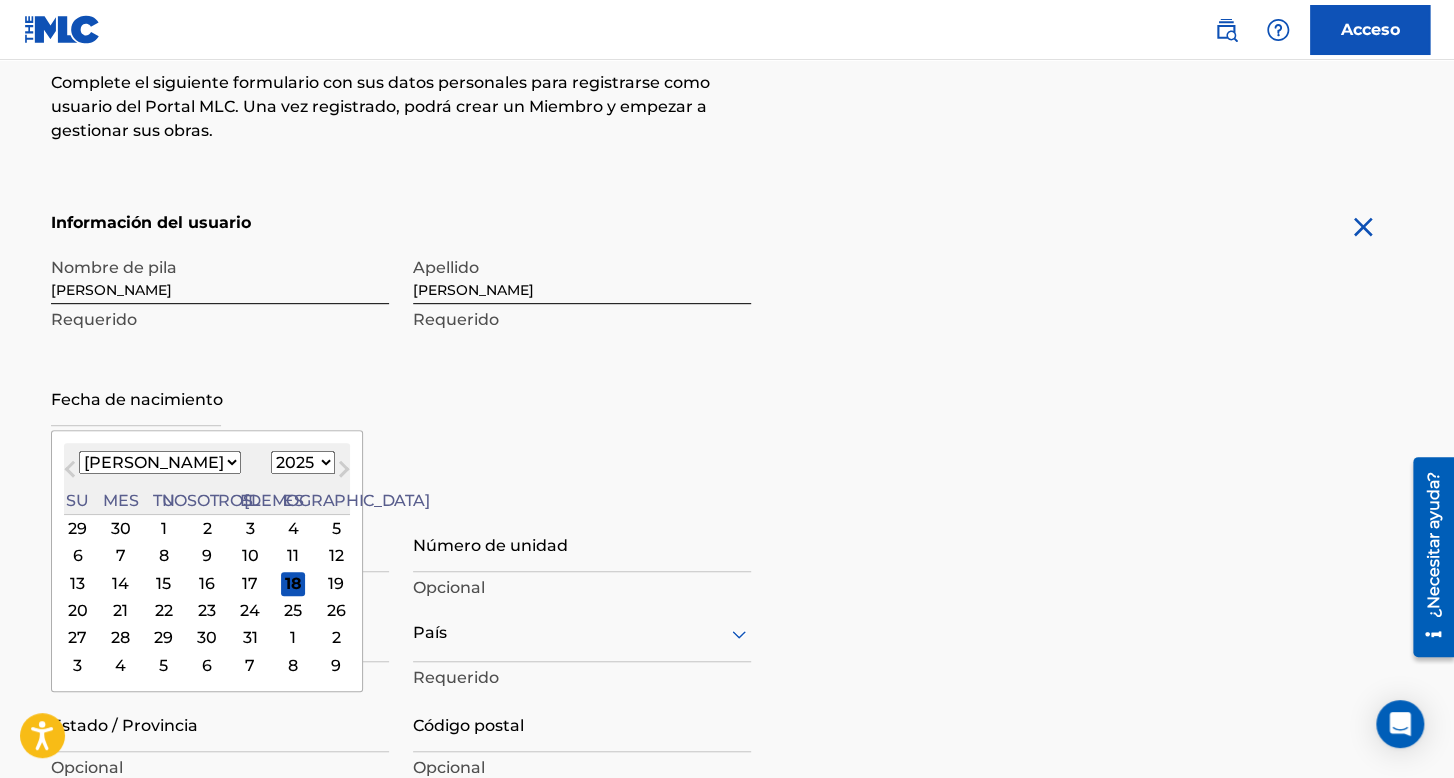 click on "Enero Febrero Marzo Abril Puede Junio [PERSON_NAME] Septiembre Octubre Noviembre Diciembre" at bounding box center (160, 462) 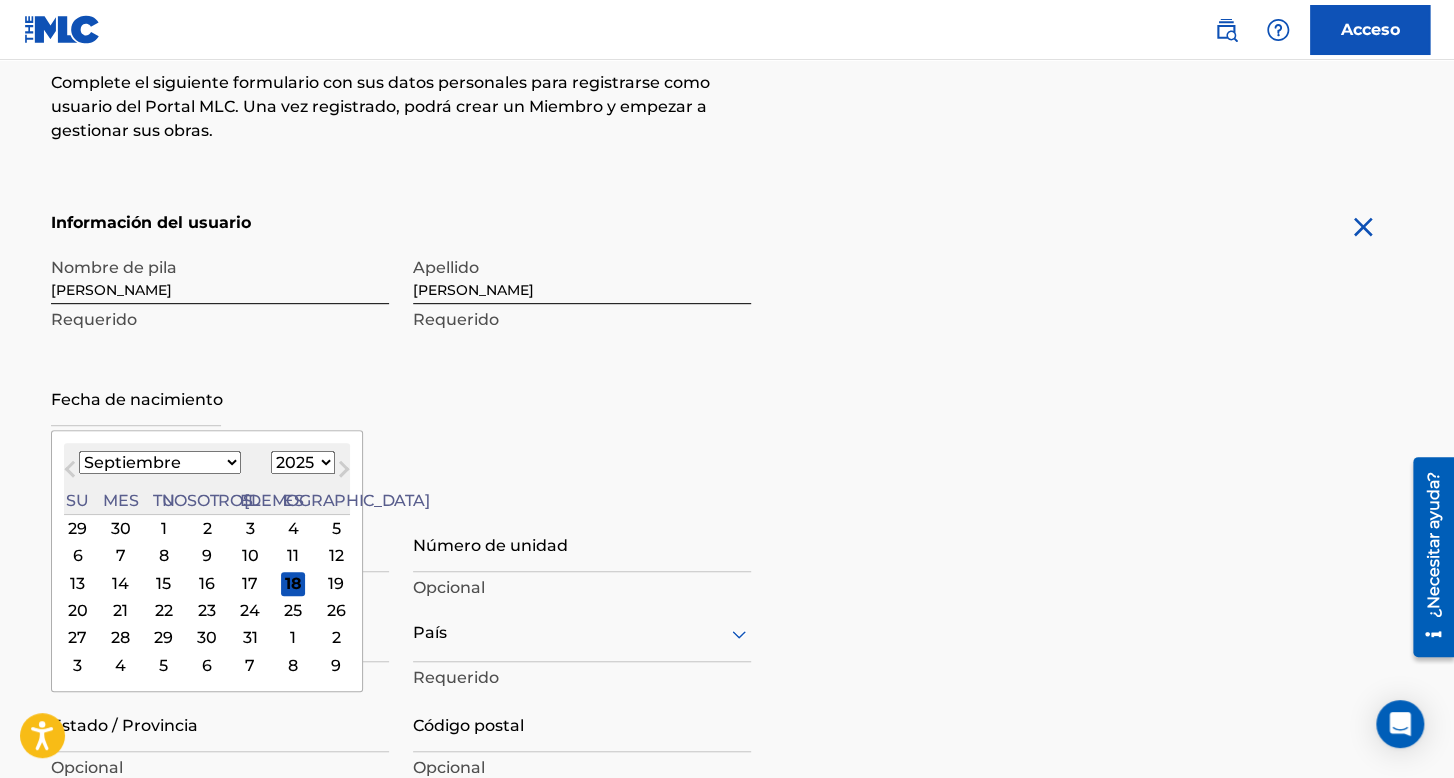 click on "Enero Febrero Marzo Abril Puede Junio [PERSON_NAME] Septiembre Octubre Noviembre Diciembre" at bounding box center (160, 462) 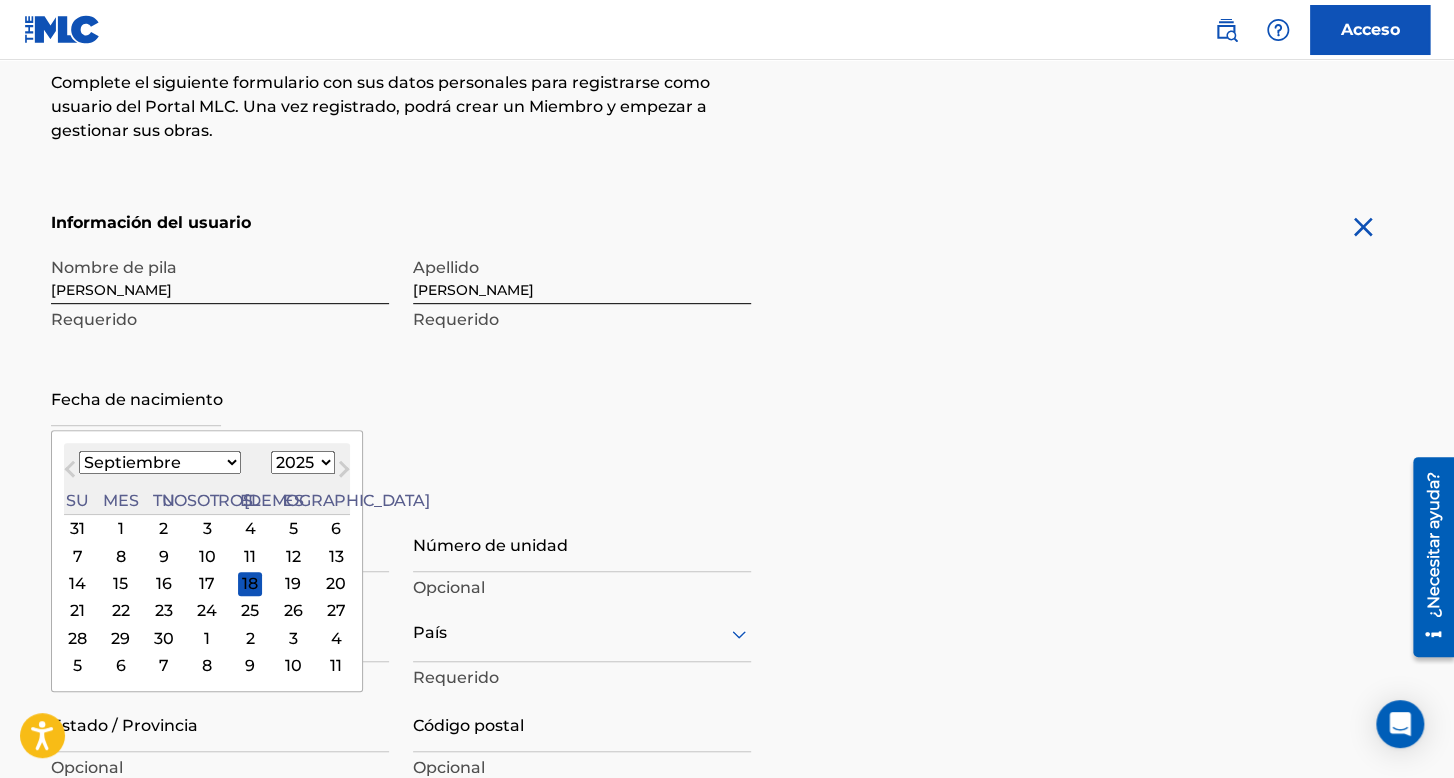 click on "11" at bounding box center (250, 556) 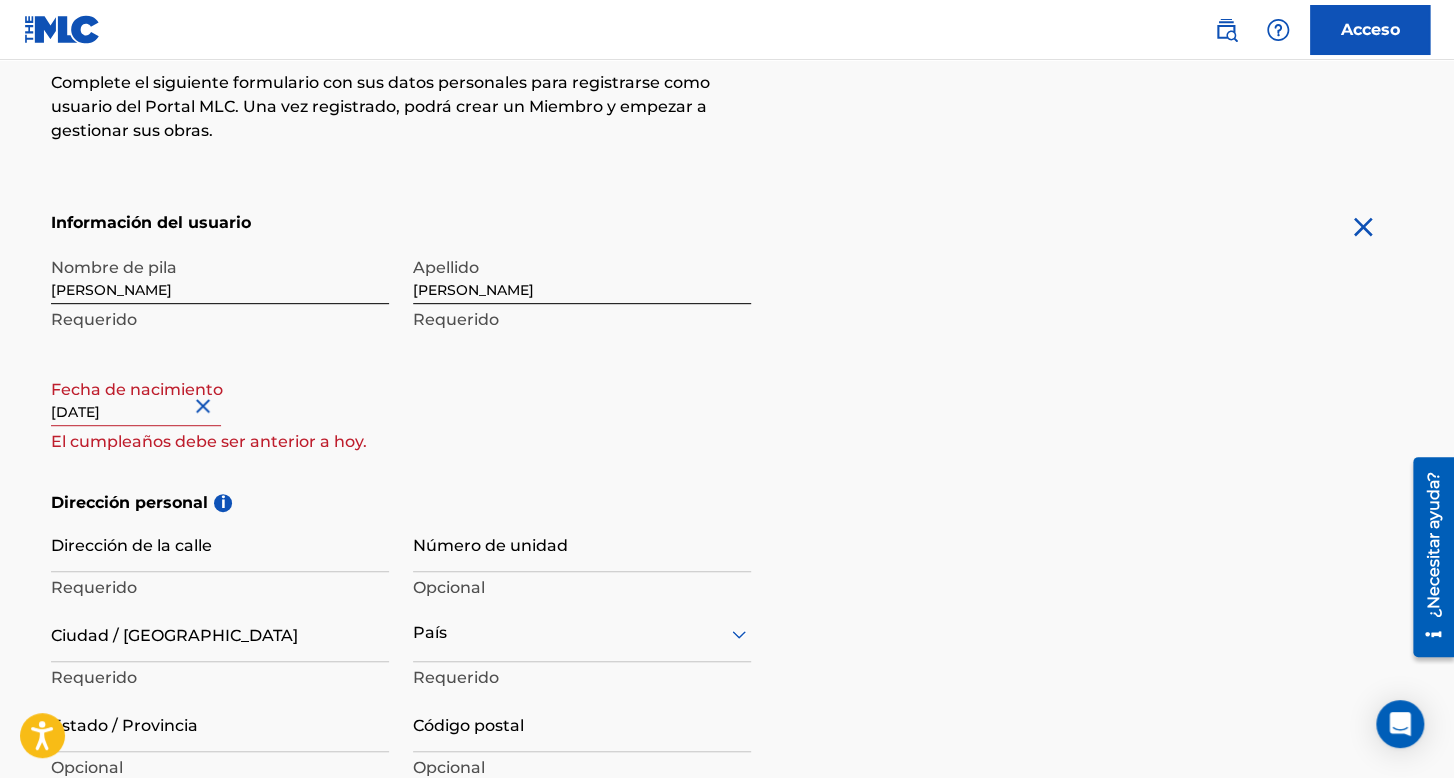 click on "[DATE]" at bounding box center (136, 397) 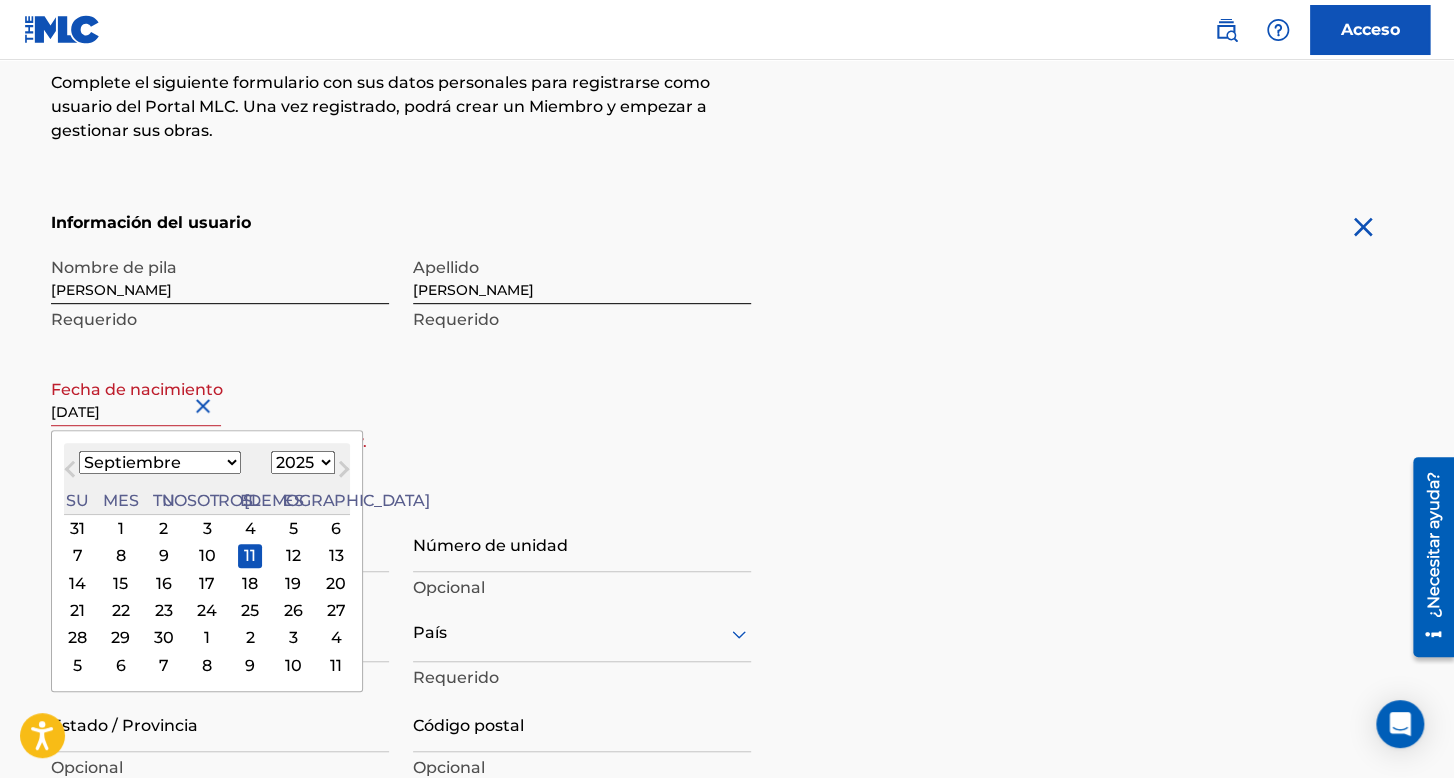 click on "Enero Febrero Marzo Abril Puede Junio [PERSON_NAME] Septiembre Octubre Noviembre Diciembre 1899 1900 1901 1902 1903 1904 1905 1906 1907 1908 1909 1910 1911 1912 1913 1914 1915 1916 1917 1918 1919 1920 1921 1922 1923 1924 1925 1926 1927 1928 1929 1930 1931 1932 1933 1934 1935 1936 1937 1938 1939 1940 1941 1942 1943 1944 1945 1946 1947 1948 1949 1950 1951 1952 1953 1954 1955 1956 1957 1958 1959 1960 1961 1962 1963 1964 1965 1966 1967 1968 1969 1970 1971 1972 1973 1974 1975 1976 1977 1978 1979 1980 1981 1982 1983 1984 1985 1986 1987 1988 1989 1990 1991 1992 1993 1994 1995 1996 1997 1998 1999 2000 2001 2002 2003 2004 2005 2006 2007 2008 2009 2010 2011 2012 2013 2014 2015 2016 2017 2018 2019 2020 2021 2022 2023 2024 2025 2026 2027 2028 2029 2030 2031 2032 2033 2034 2035 2036 2037 2038 2039 2040 2041 2042 2043 2044 2045 2046 2047 2048 2049 2050 2051 2052 2053 2054 2055 2056 2057 2058 2059 2060 2061 2062 2063 2064 2065 2066 2067 2068 2069 2070 2071 2072 2073 2074 2075 2076 2077 2078 2079 2080 2081 2082 2083 2084 2085" at bounding box center [207, 463] 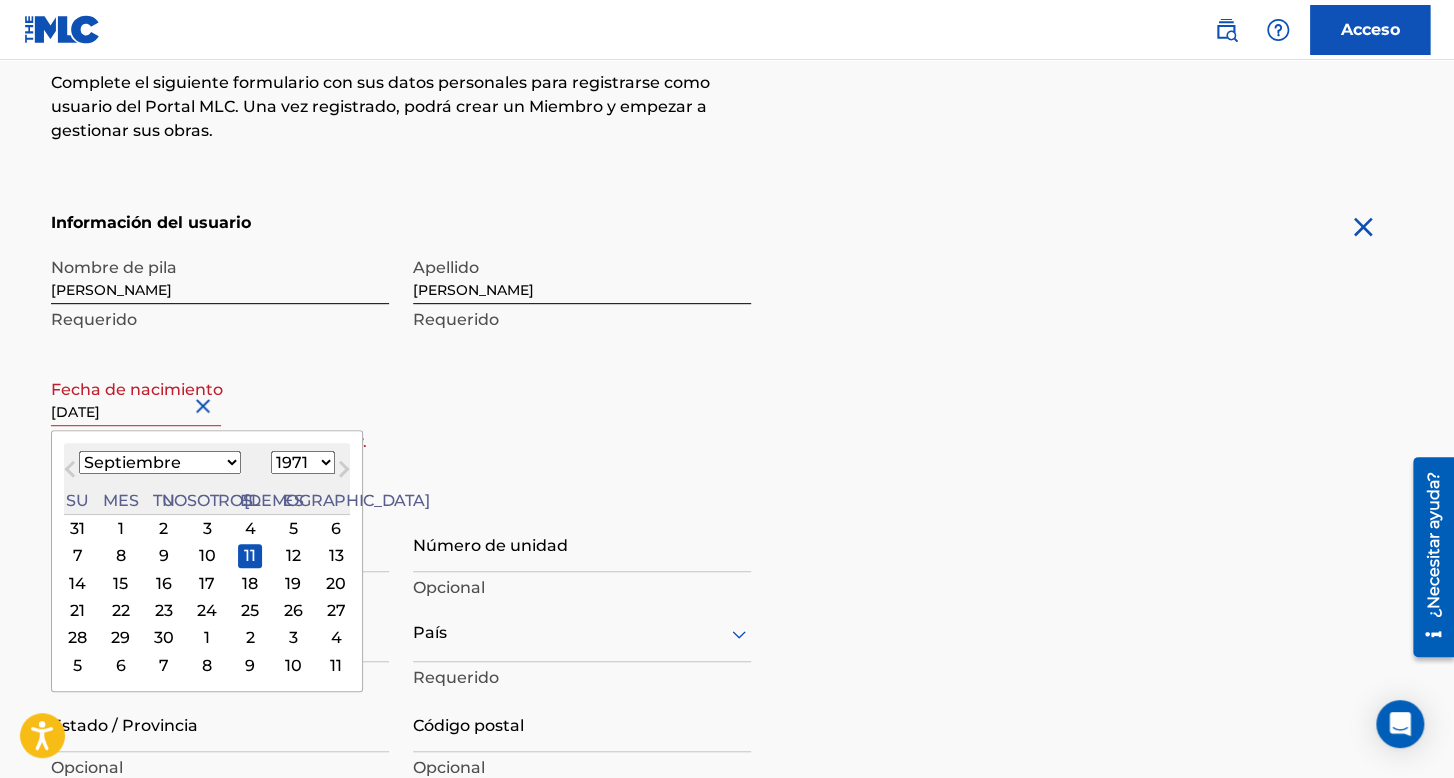 click on "1899 1900 1901 1902 1903 1904 1905 1906 1907 1908 1909 1910 1911 1912 1913 1914 1915 1916 1917 1918 1919 1920 1921 1922 1923 1924 1925 1926 1927 1928 1929 1930 1931 1932 1933 1934 1935 1936 1937 1938 1939 1940 1941 1942 1943 1944 1945 1946 1947 1948 1949 1950 1951 1952 1953 1954 1955 1956 1957 1958 1959 1960 1961 1962 1963 1964 1965 1966 1967 1968 1969 1970 1971 1972 1973 1974 1975 1976 1977 1978 1979 1980 1981 1982 1983 1984 1985 1986 1987 1988 1989 1990 1991 1992 1993 1994 1995 1996 1997 1998 1999 2000 2001 2002 2003 2004 2005 2006 2007 2008 2009 2010 2011 2012 2013 2014 2015 2016 2017 2018 2019 2020 2021 2022 2023 2024 2025 2026 2027 2028 2029 2030 2031 2032 2033 2034 2035 2036 2037 2038 2039 2040 2041 2042 2043 2044 2045 2046 2047 2048 2049 2050 2051 2052 2053 2054 2055 2056 2057 2058 2059 2060 2061 2062 2063 2064 2065 2066 2067 2068 2069 2070 2071 2072 2073 2074 2075 2076 2077 2078 2079 2080 2081 2082 2083 2084 2085 2086 2087 2088 2089 2090 2091 2092 2093 2094 2095 2096 2097 2098 2099 2100" at bounding box center (303, 462) 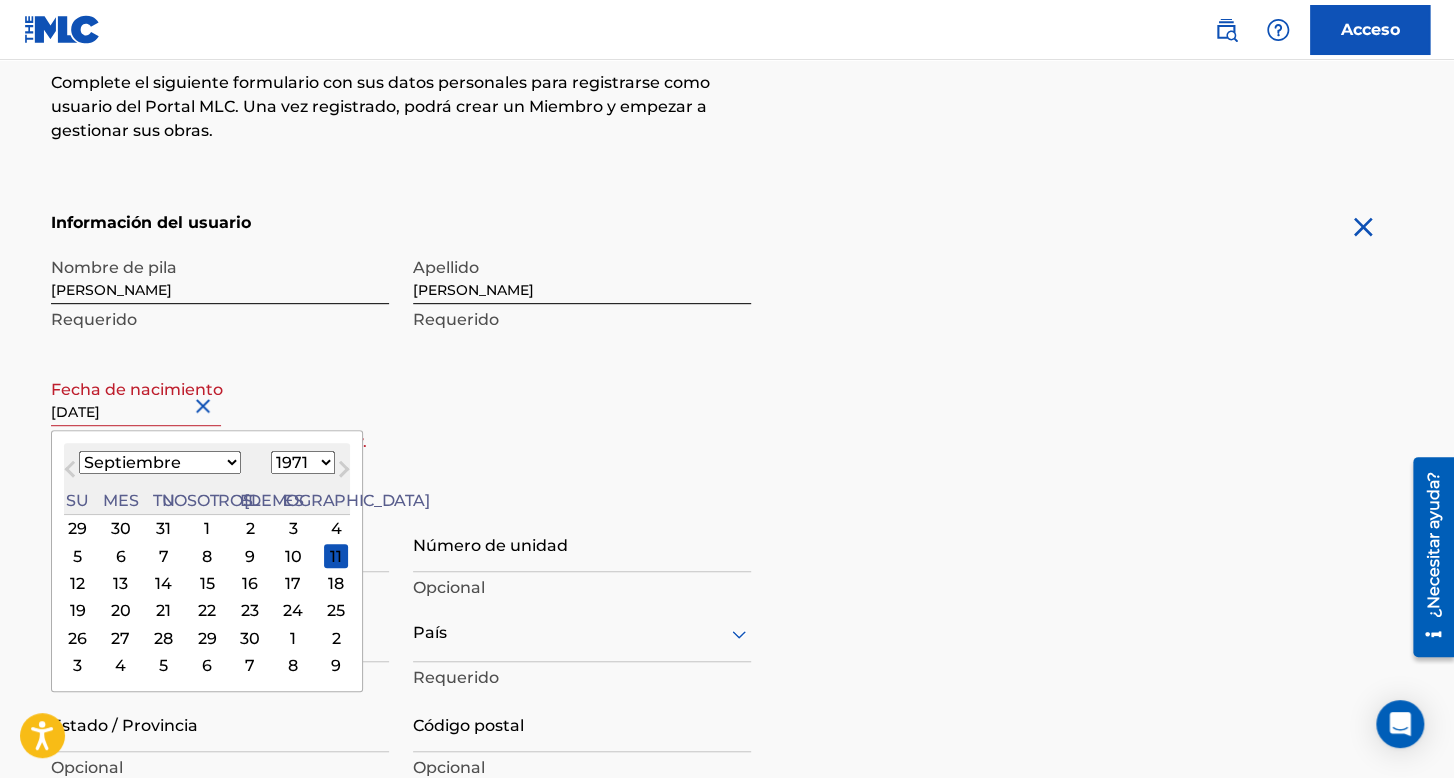 click on "11" at bounding box center (336, 556) 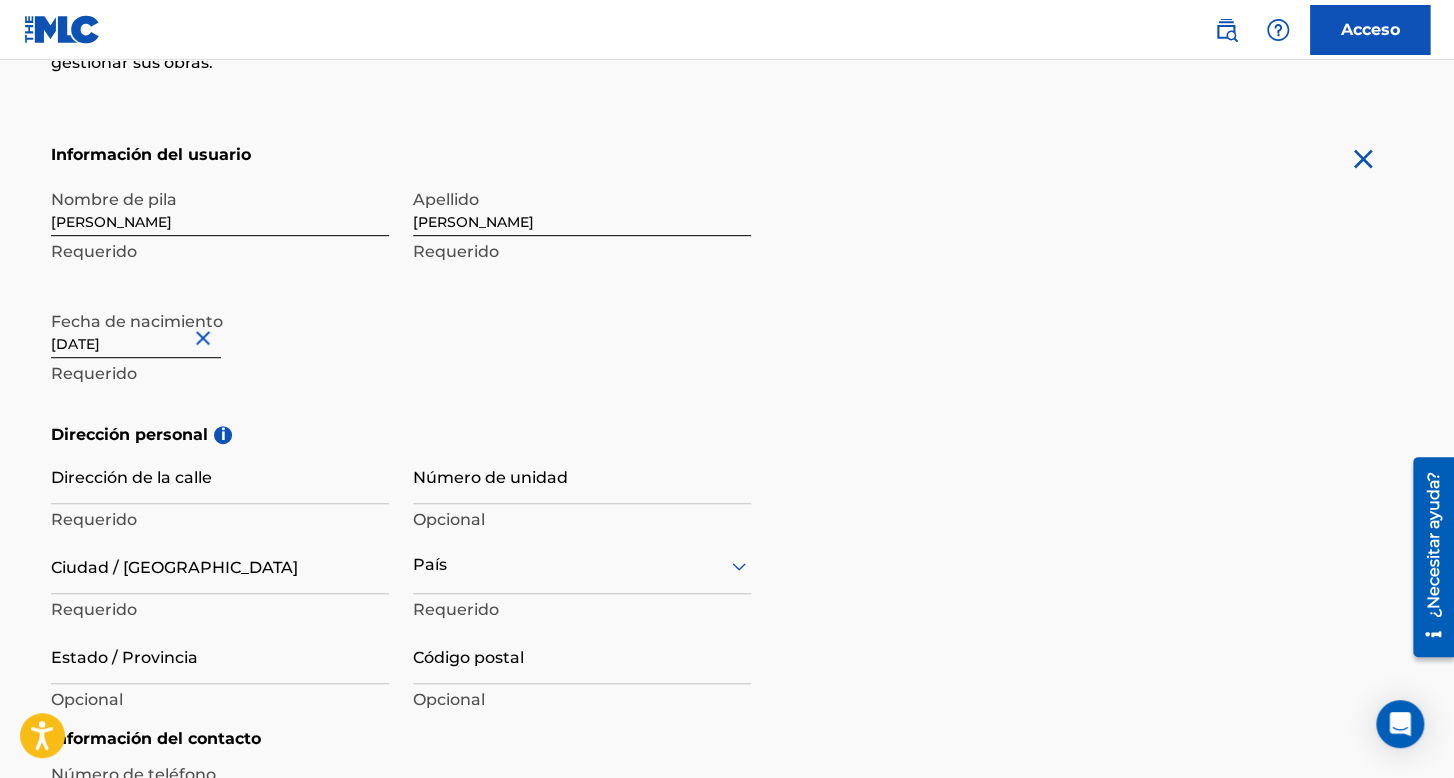 scroll, scrollTop: 400, scrollLeft: 0, axis: vertical 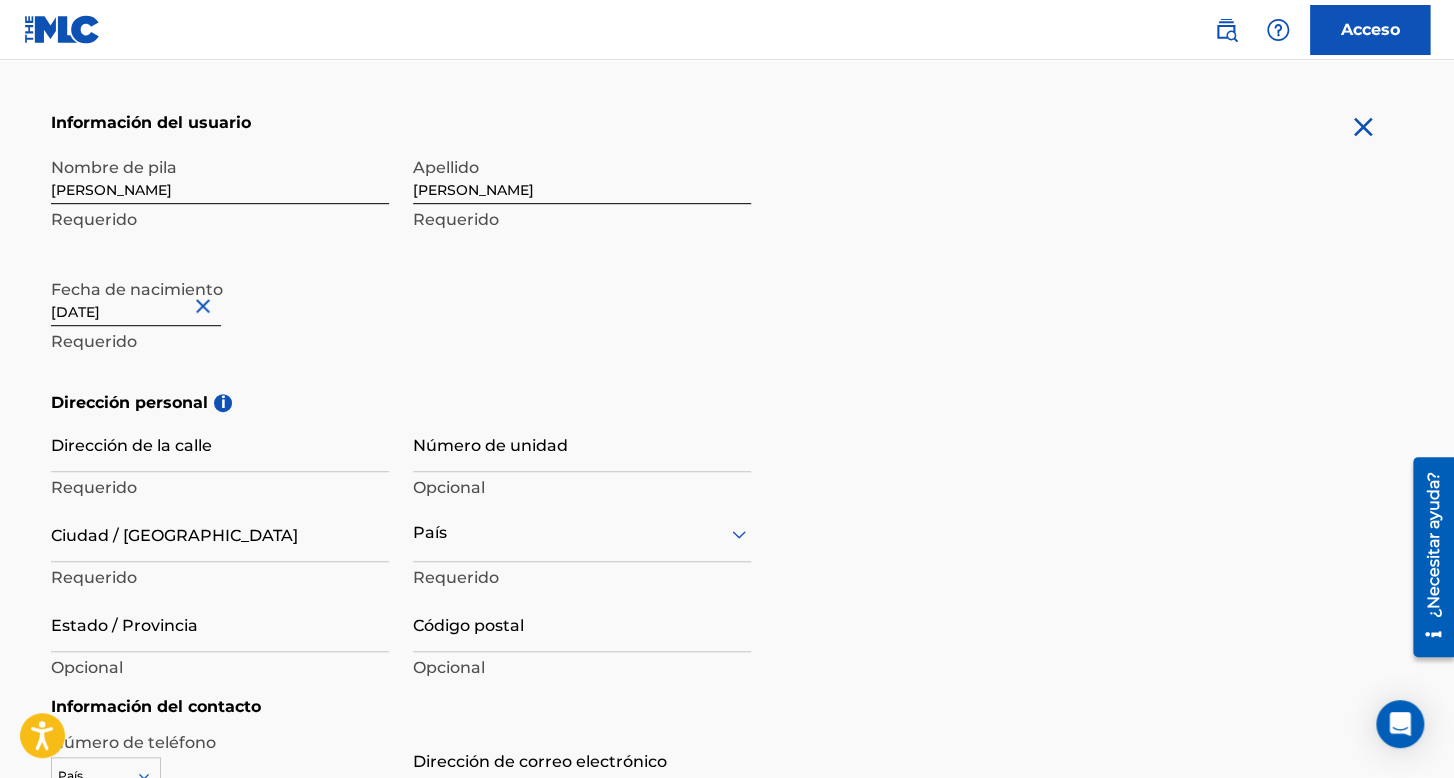 click on "Dirección de la calle" at bounding box center (220, 443) 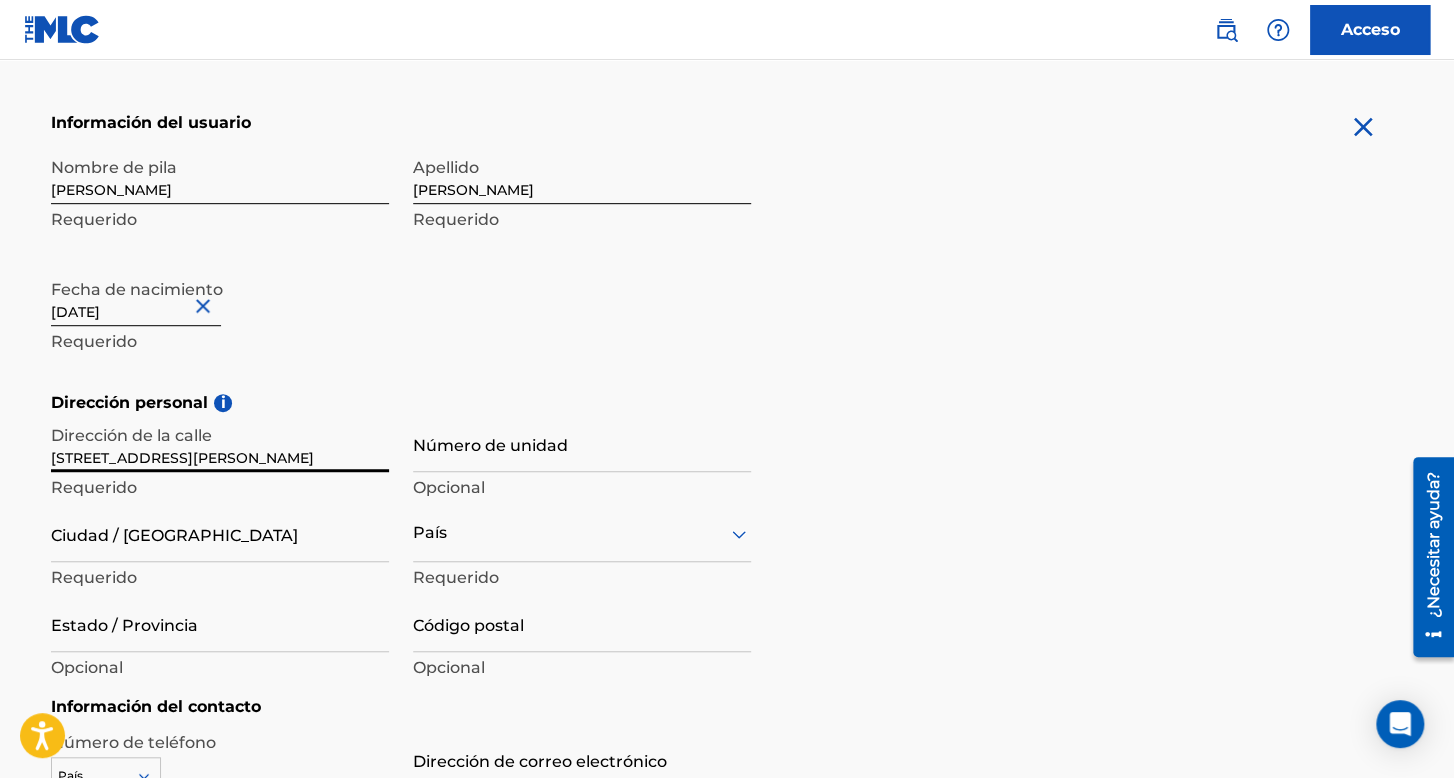 type on "[STREET_ADDRESS][PERSON_NAME]" 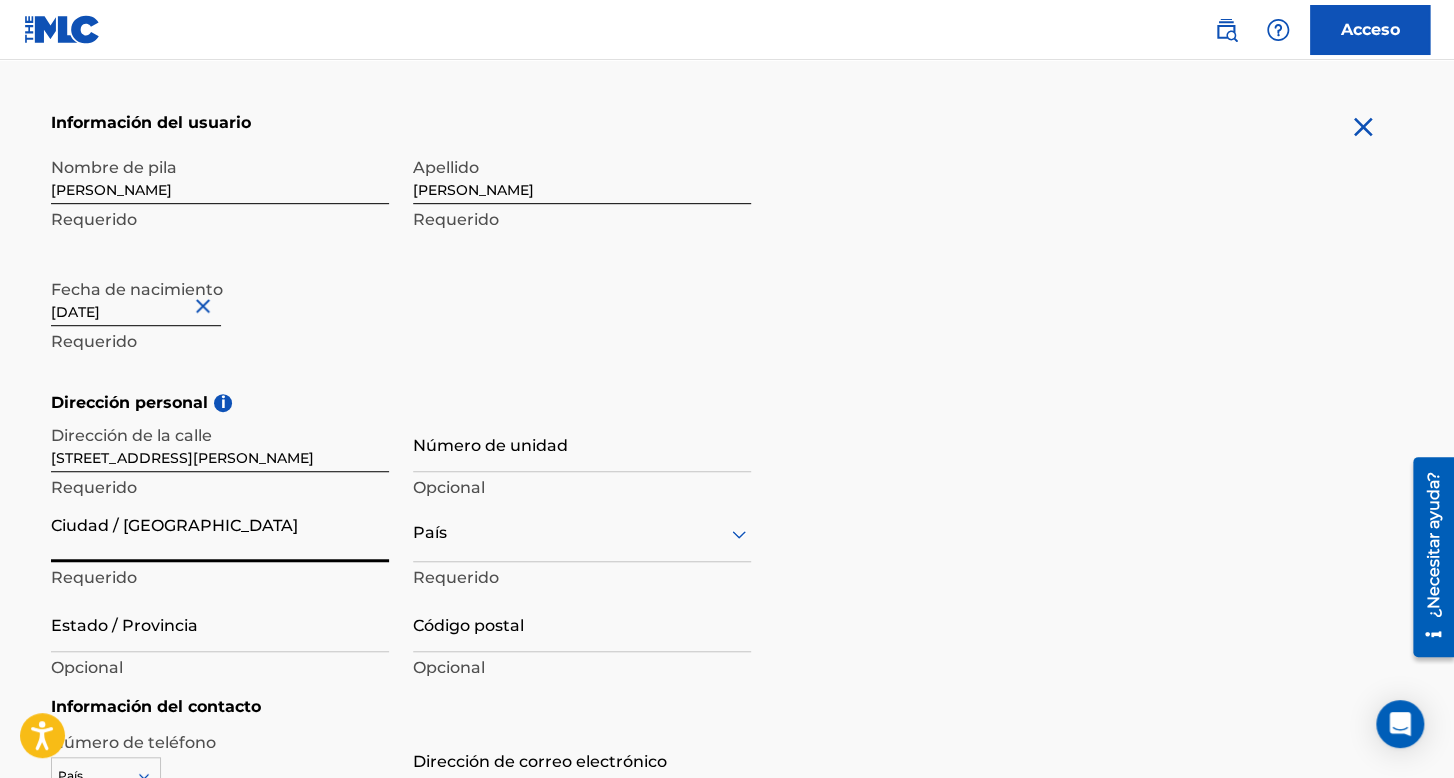 click on "País" at bounding box center (582, 533) 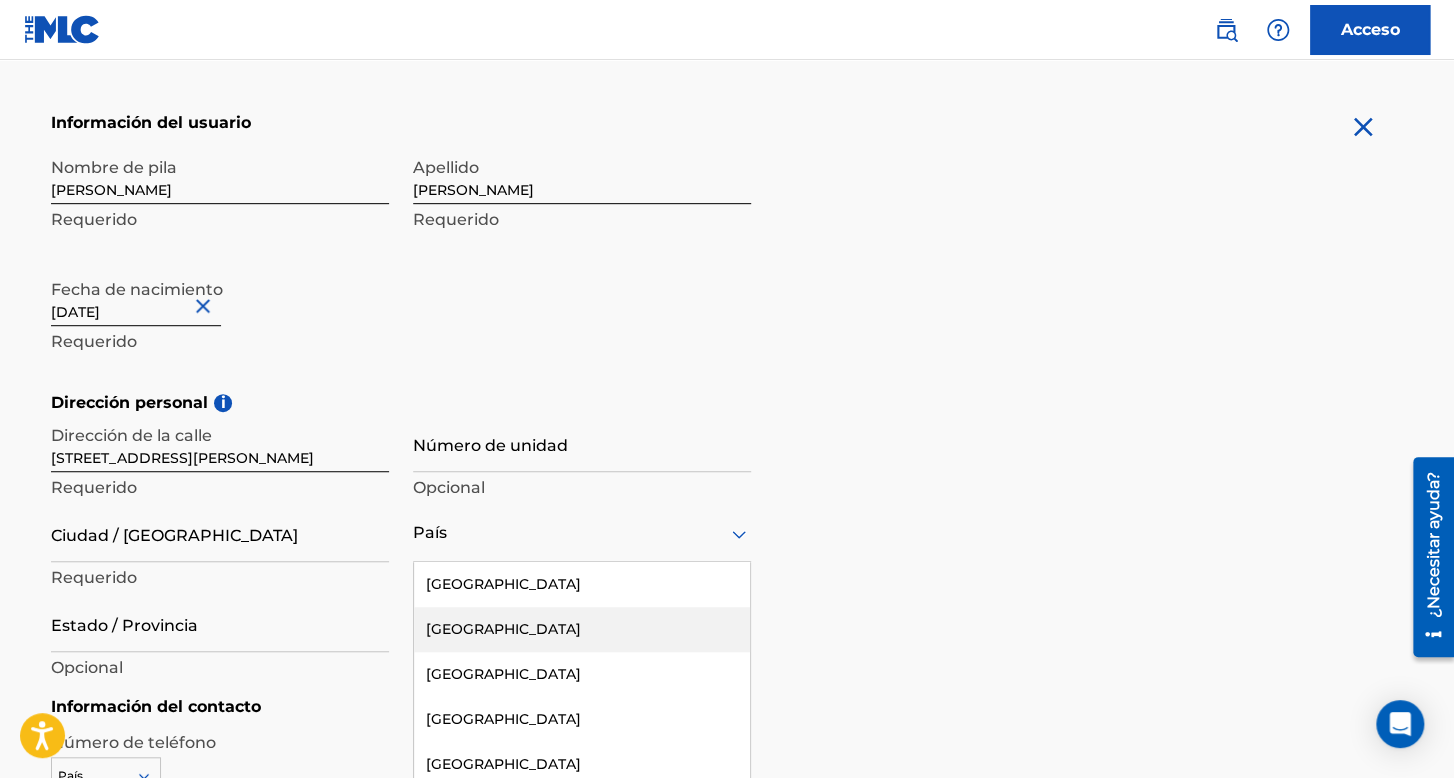 scroll, scrollTop: 484, scrollLeft: 0, axis: vertical 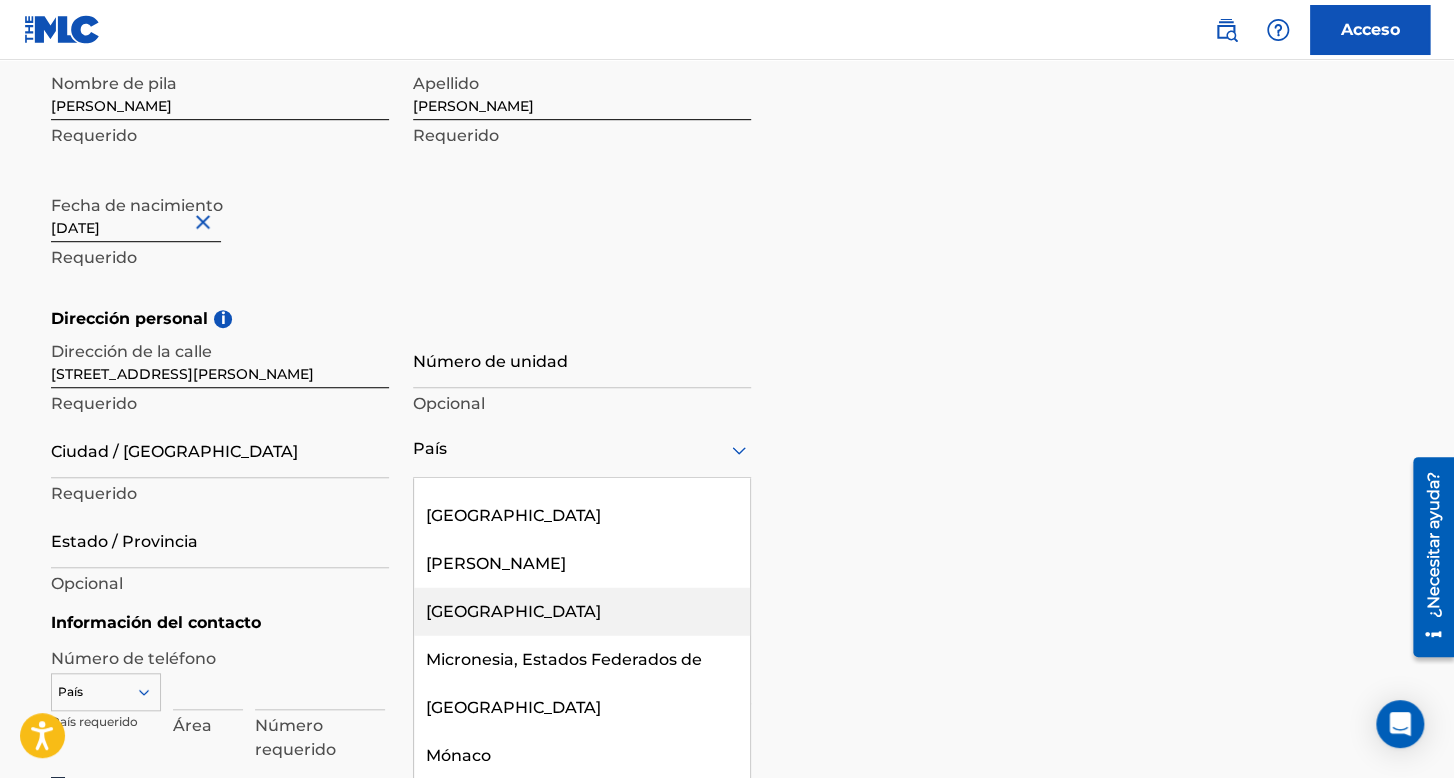click on "[GEOGRAPHIC_DATA]" at bounding box center (582, 611) 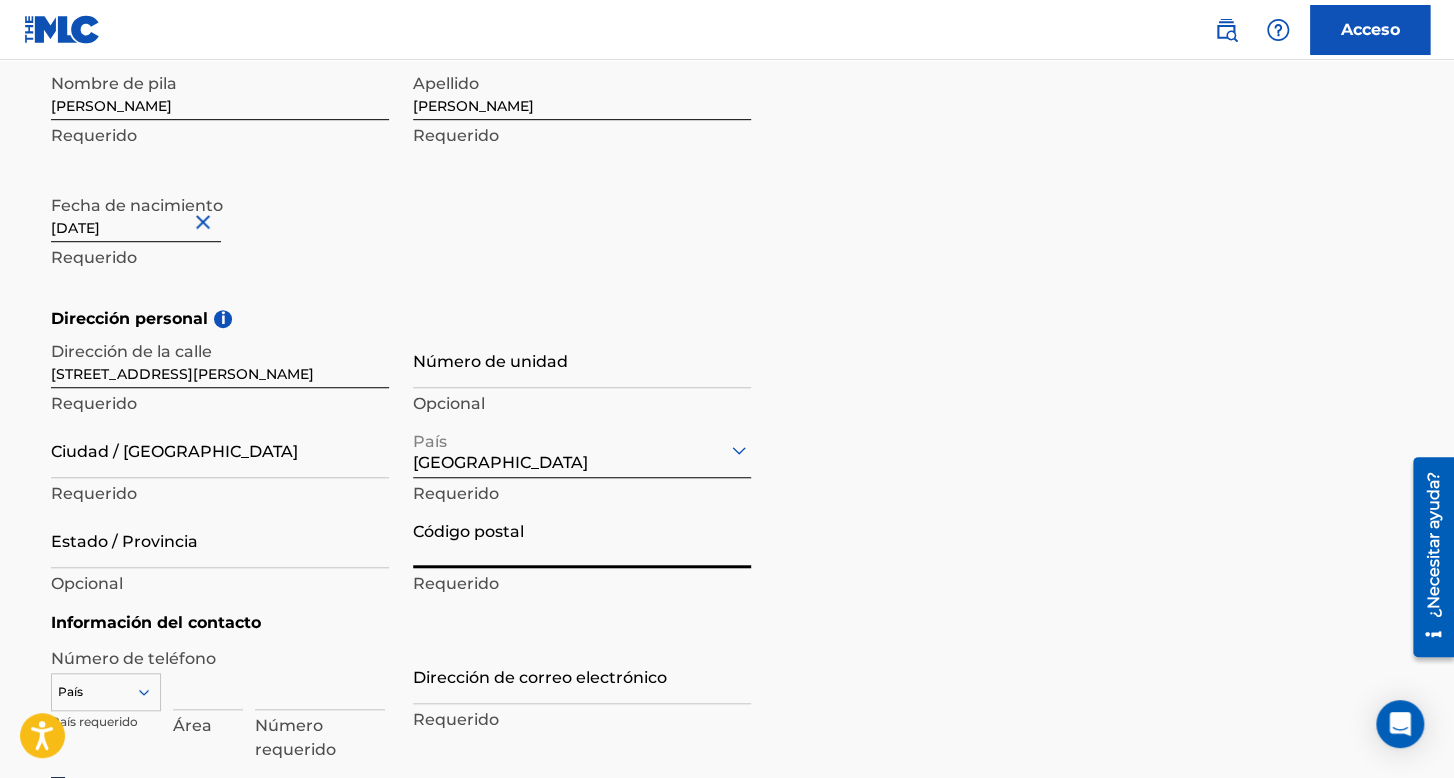 click on "Código postal" at bounding box center [582, 539] 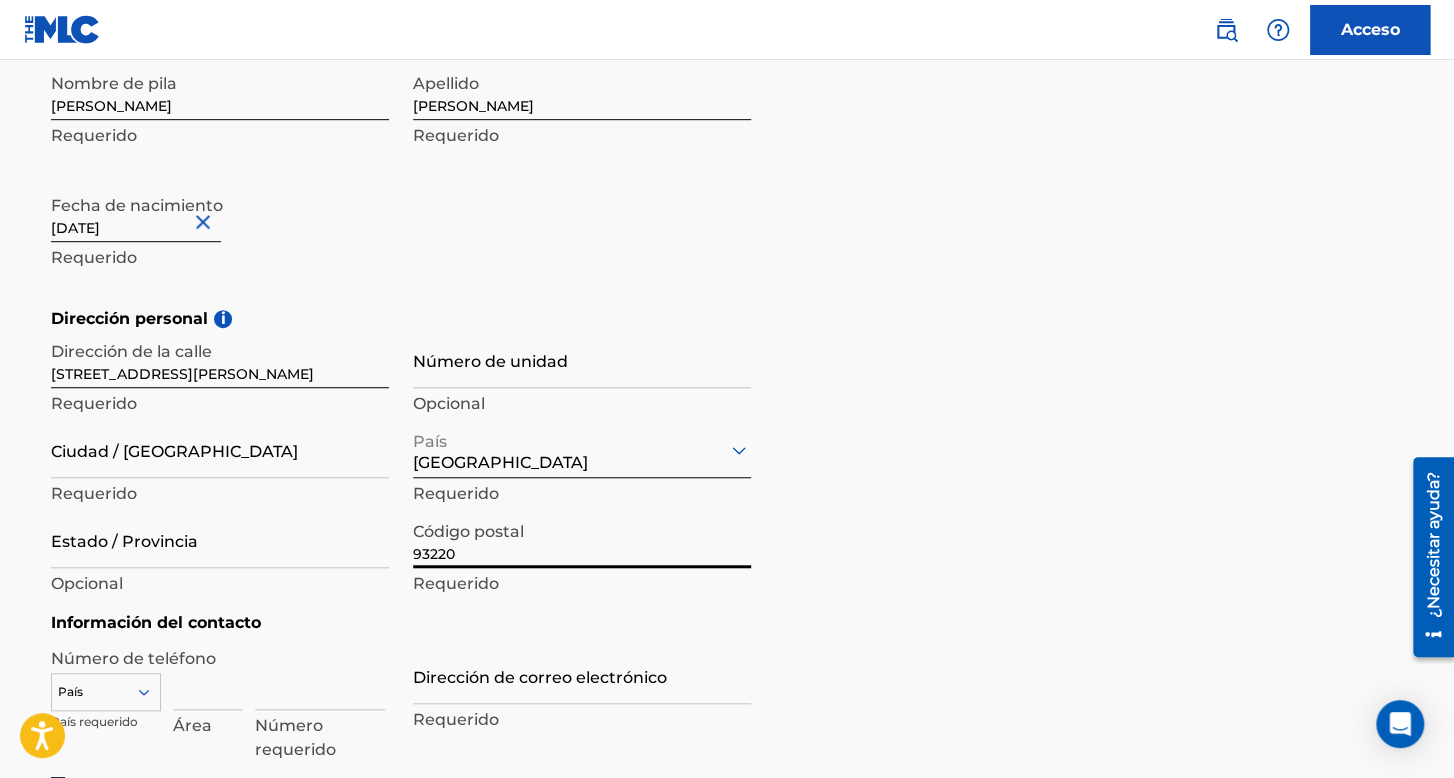 type on "93220" 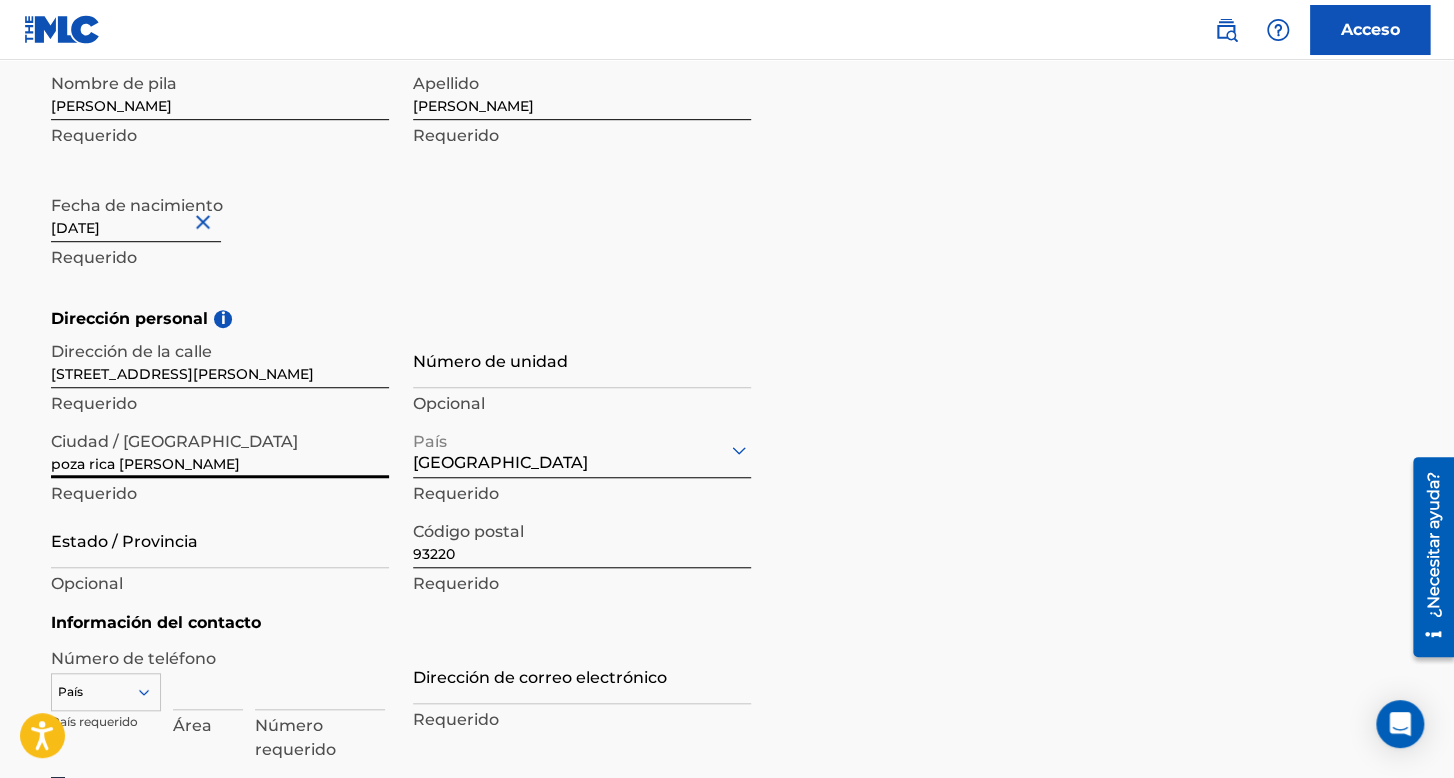type on "poza rica [PERSON_NAME]" 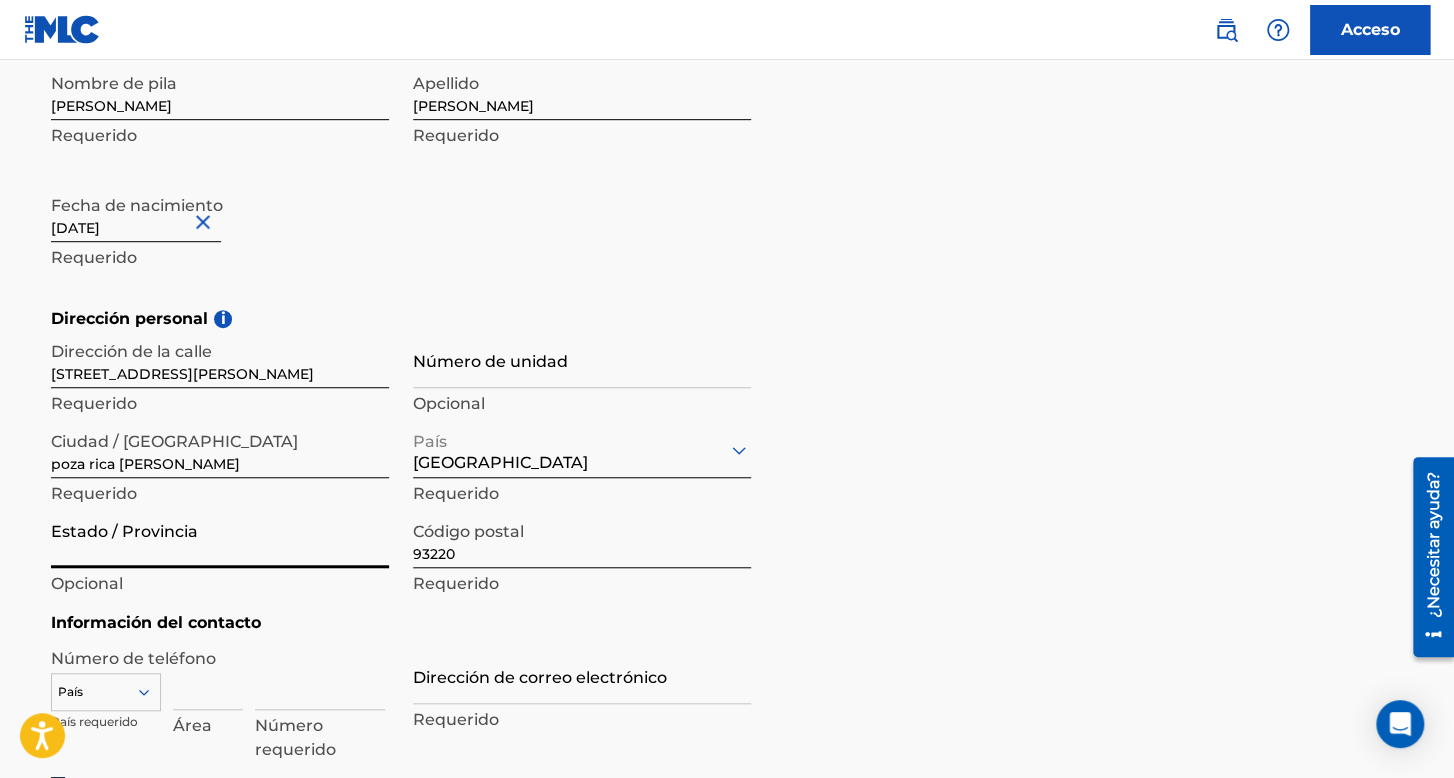 click on "Estado / Provincia" at bounding box center [220, 539] 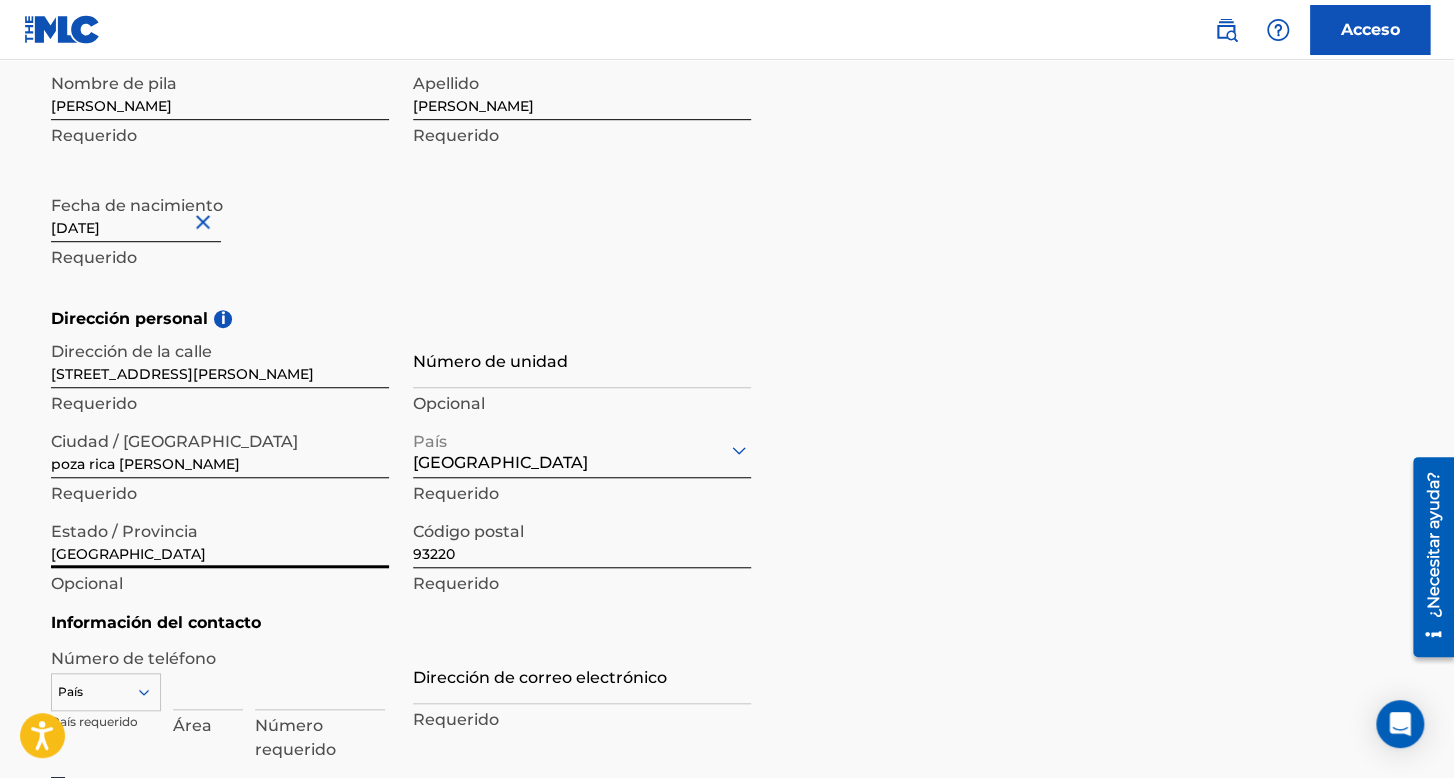 type on "[GEOGRAPHIC_DATA]" 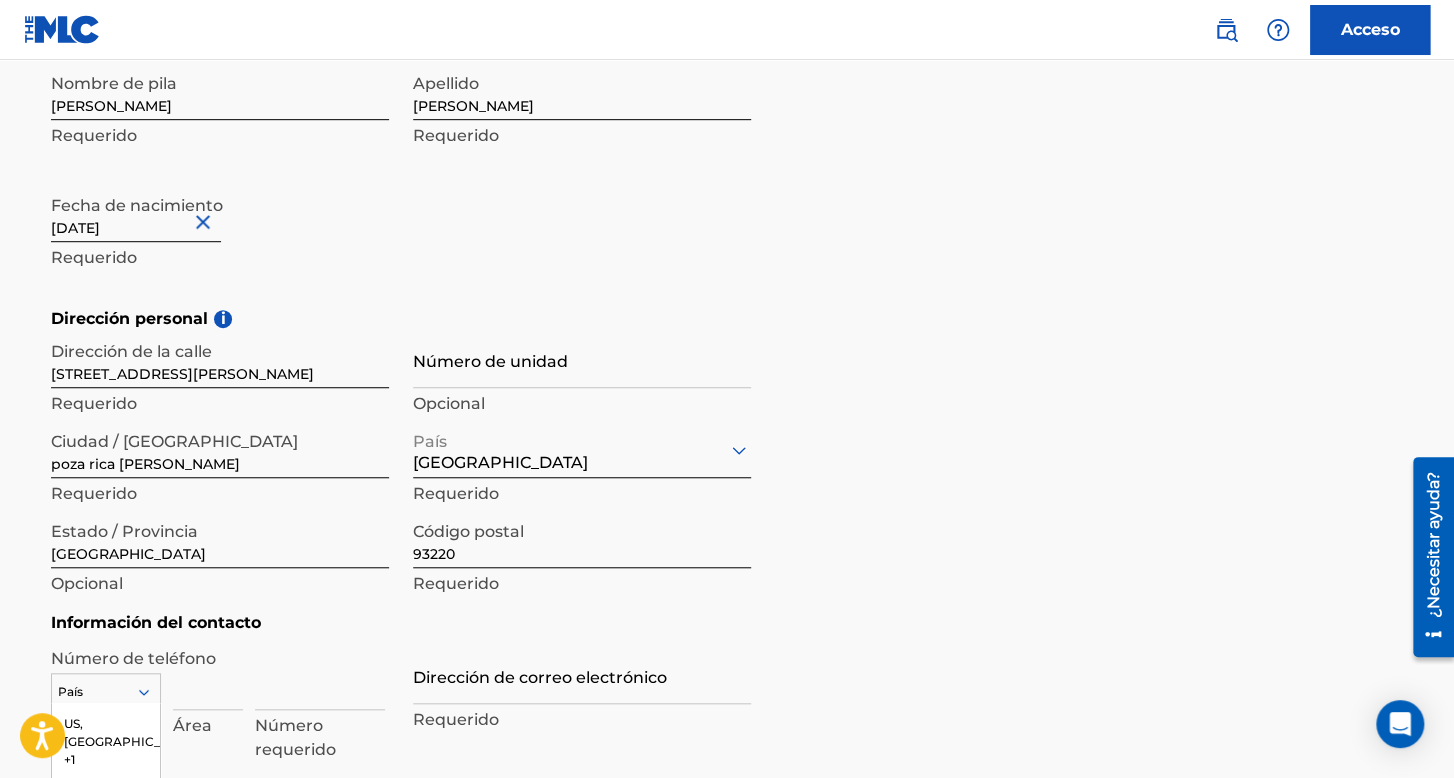 scroll, scrollTop: 709, scrollLeft: 0, axis: vertical 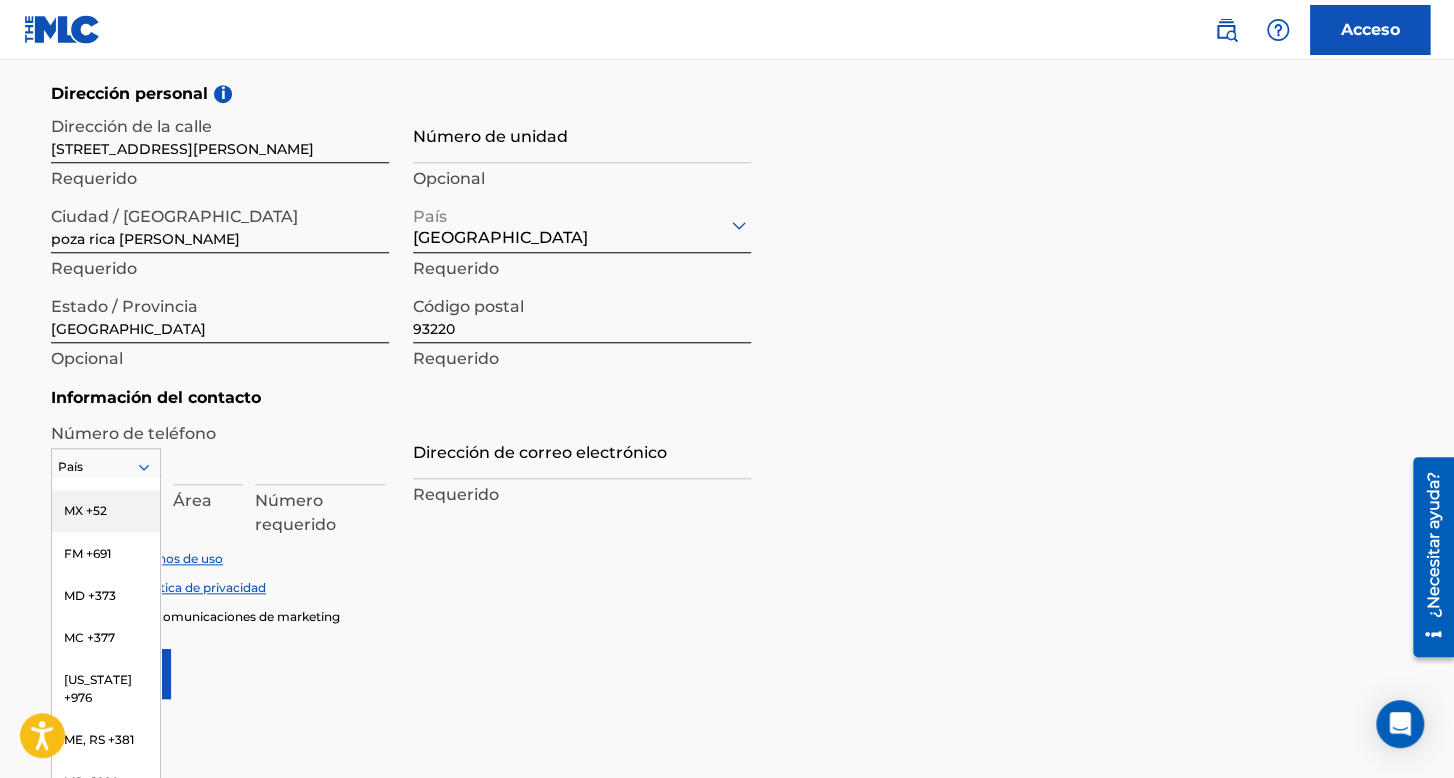 click on "MX +52" at bounding box center [106, 511] 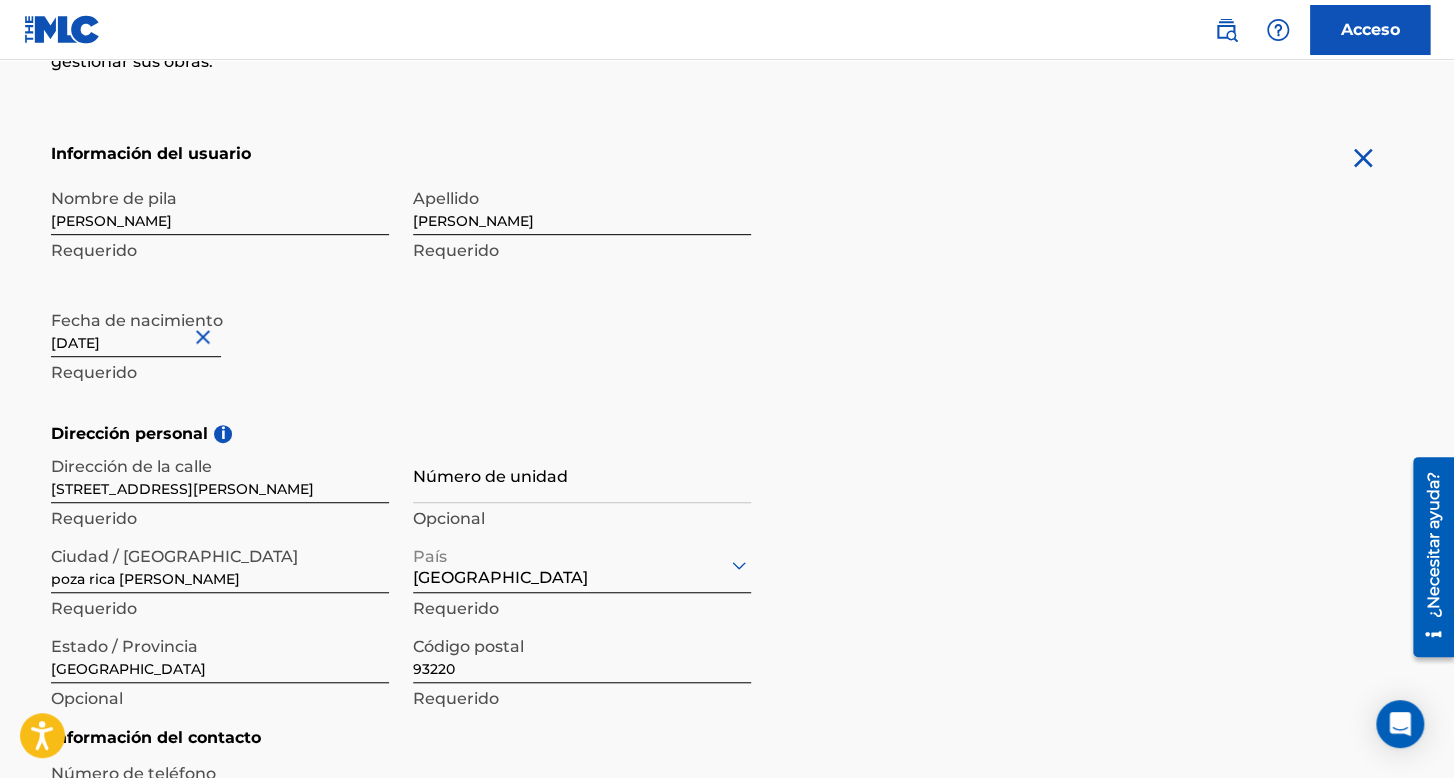 scroll, scrollTop: 400, scrollLeft: 0, axis: vertical 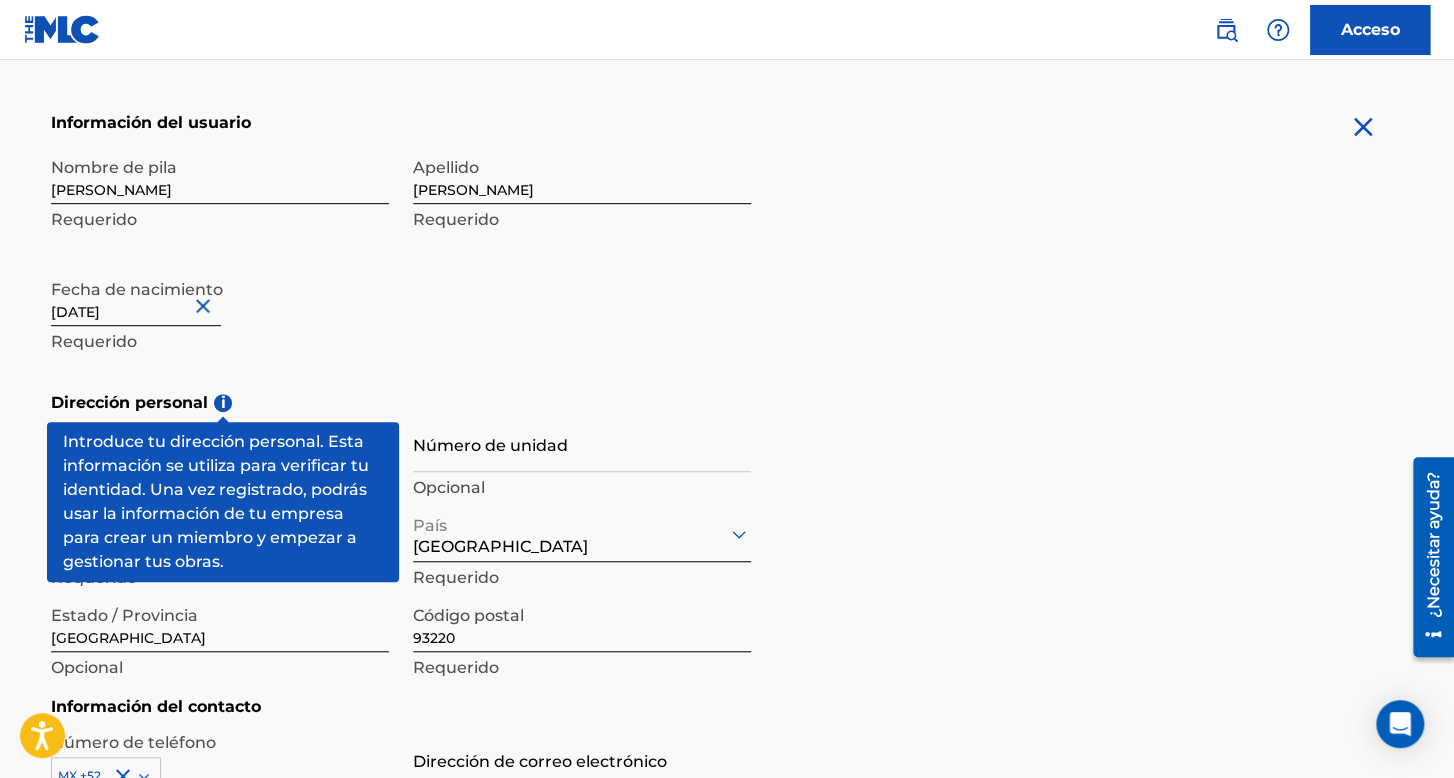 click on "Información del usuario Nombre de [PERSON_NAME] Requerido Apellido [PERSON_NAME] Requerido Fecha de nacimiento [DEMOGRAPHIC_DATA] Requerido Dirección personal i Dirección de la [STREET_ADDRESS][PERSON_NAME] Requerido Número de unidad Opcional Ciudad / [GEOGRAPHIC_DATA] [GEOGRAPHIC_DATA] [PERSON_NAME] Requerido [GEOGRAPHIC_DATA] Requerido Estado / [GEOGRAPHIC_DATA] Opcional Código postal 93220 Requerido Información del contacto Número de teléfono MX +52 País requerido Área Número requerido Dirección de correo electrónico Requerido Aceptar  términos de uso Aceptar  la política de privacidad Inscribirse en comunicaciones de marketing Sign up" at bounding box center (727, 559) 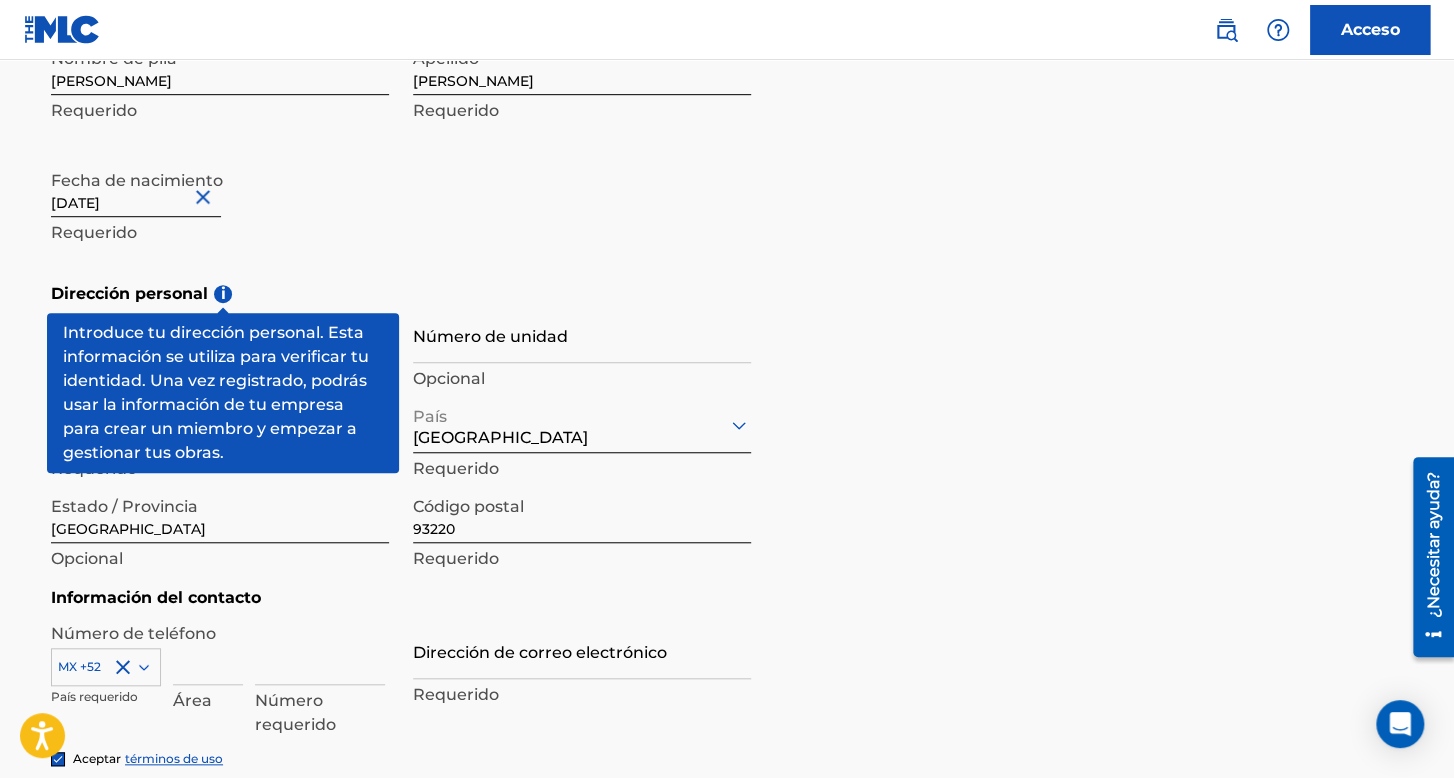 scroll, scrollTop: 600, scrollLeft: 0, axis: vertical 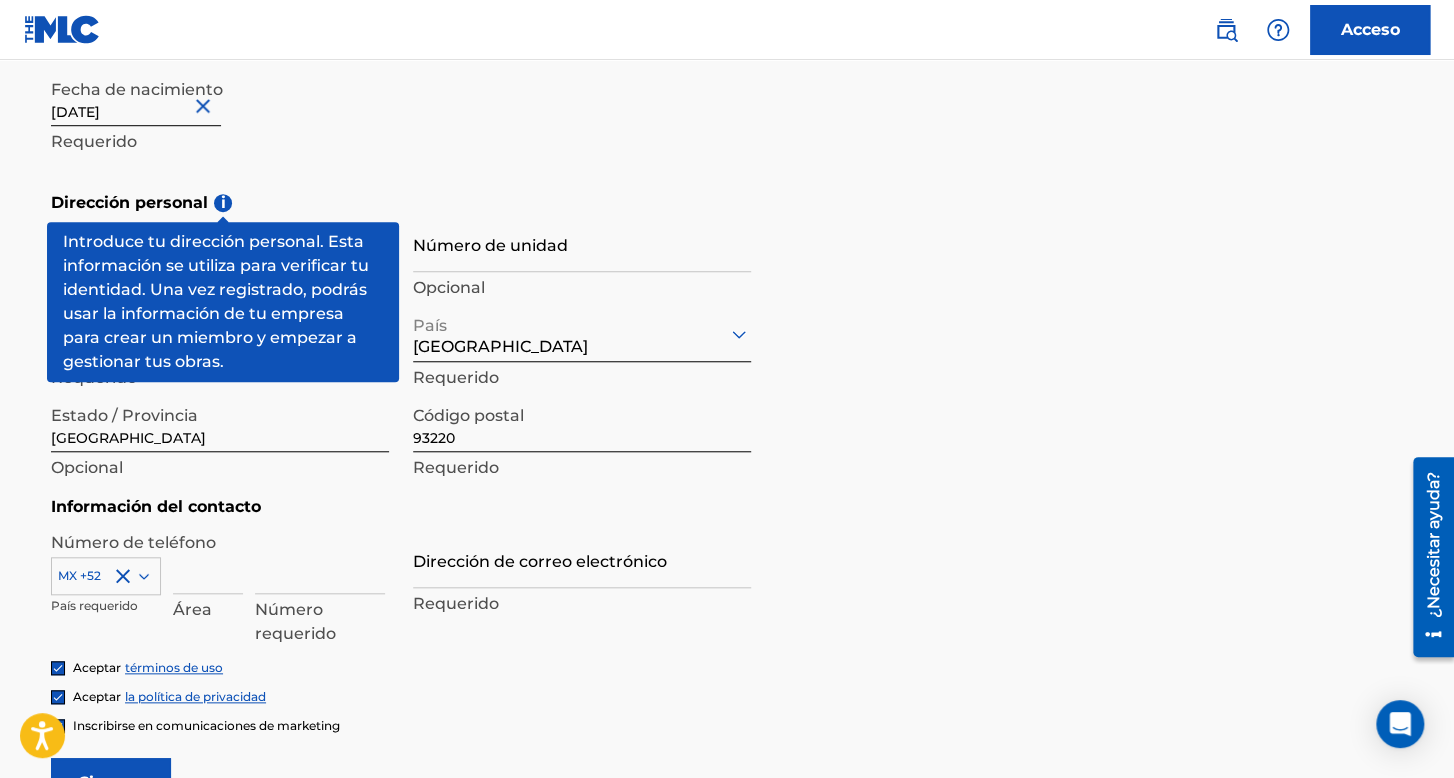 click at bounding box center (208, 565) 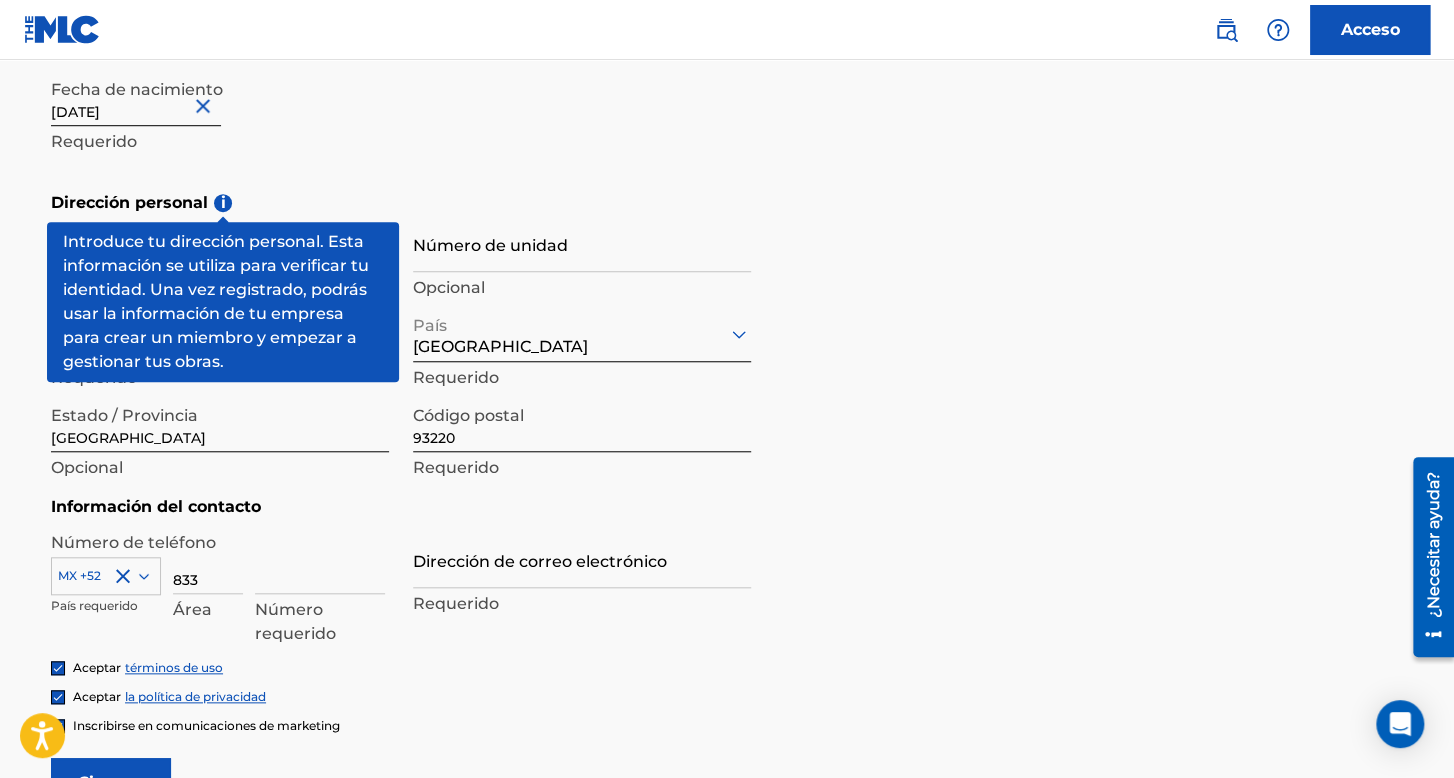 type on "833" 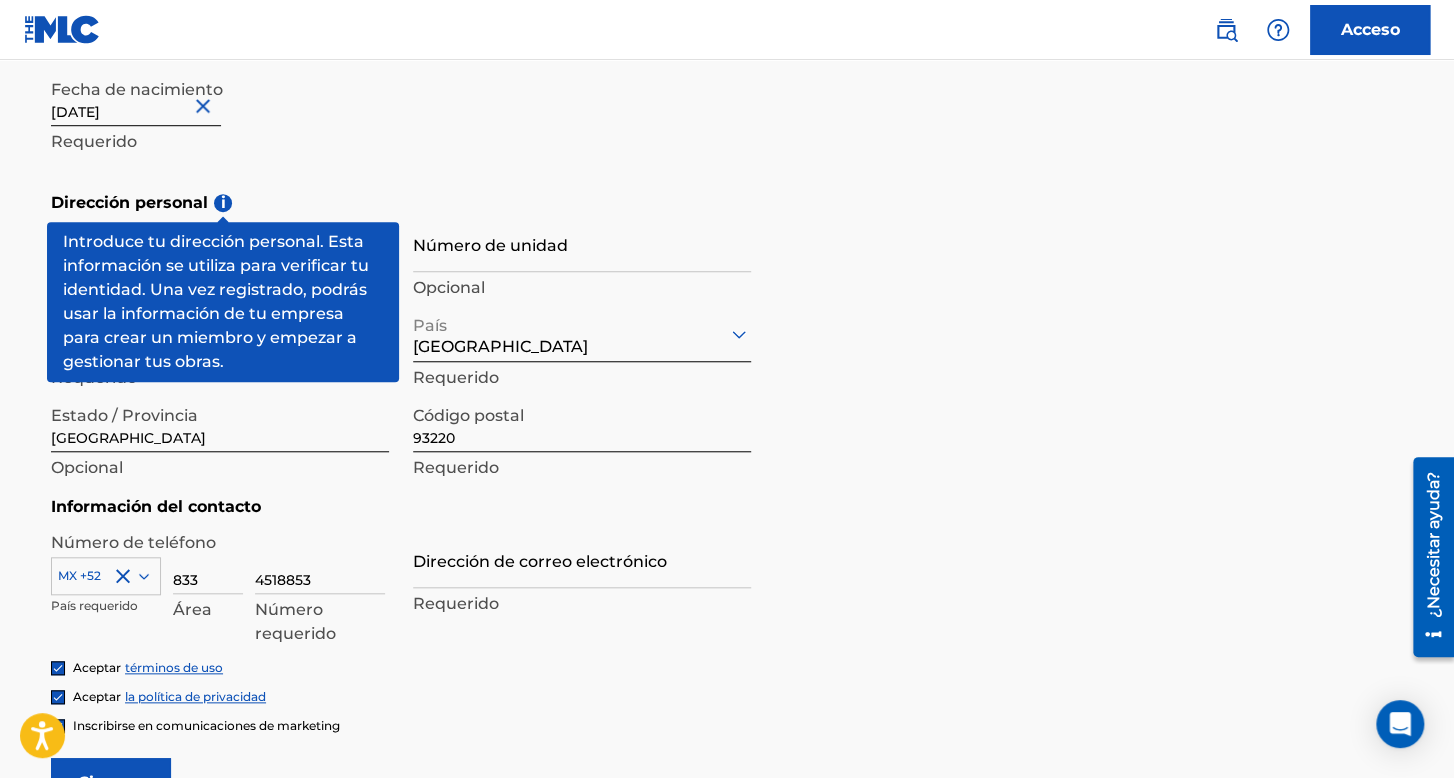 type on "4518853" 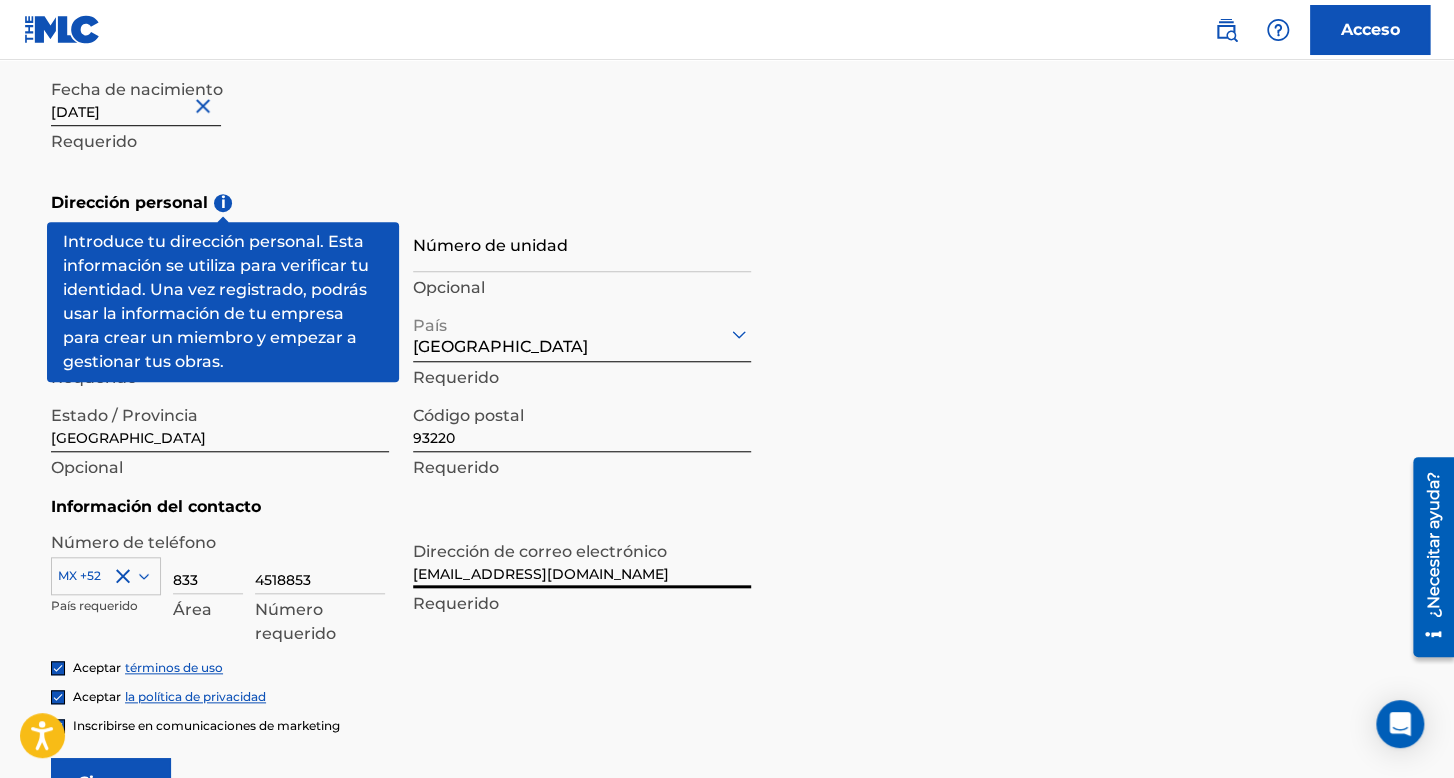type on "[EMAIL_ADDRESS][DOMAIN_NAME]" 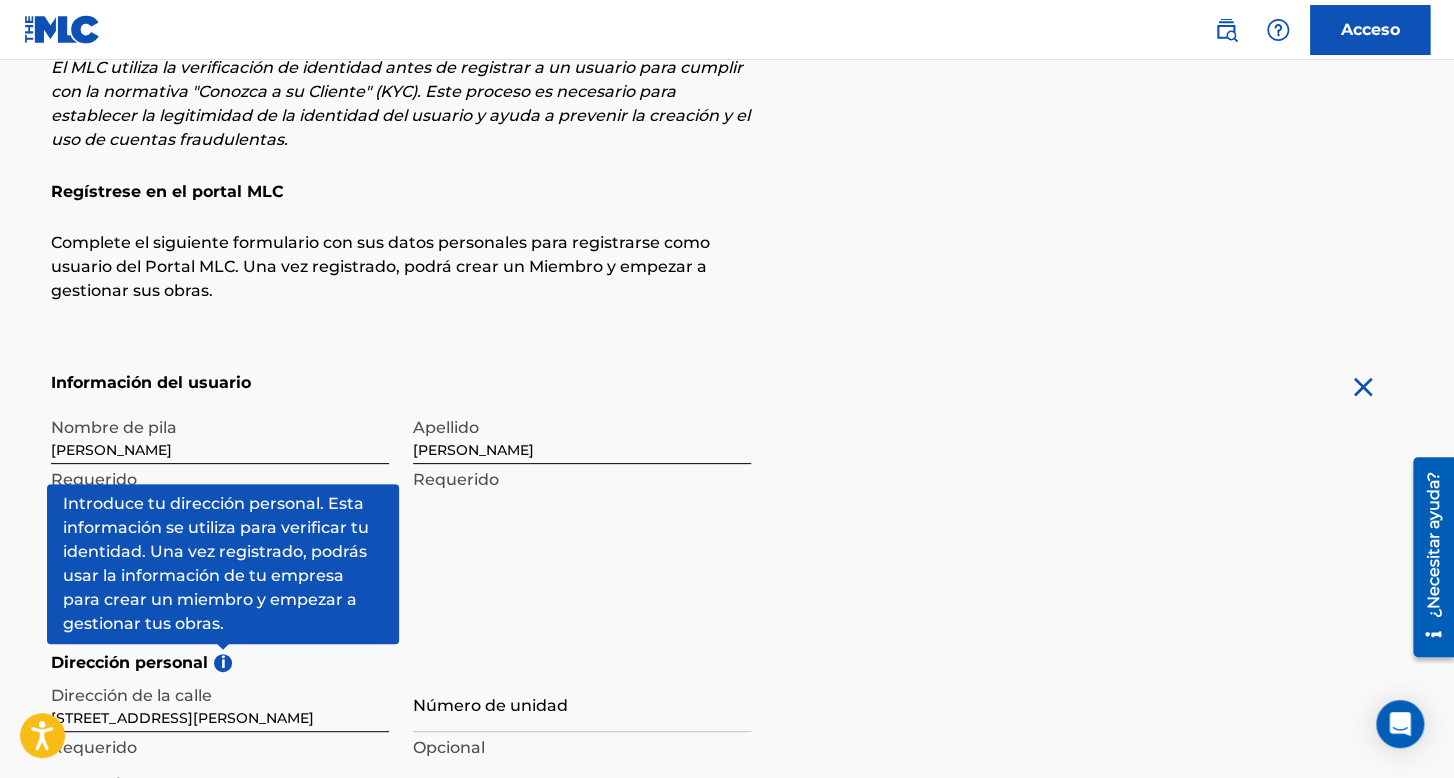 scroll, scrollTop: 200, scrollLeft: 0, axis: vertical 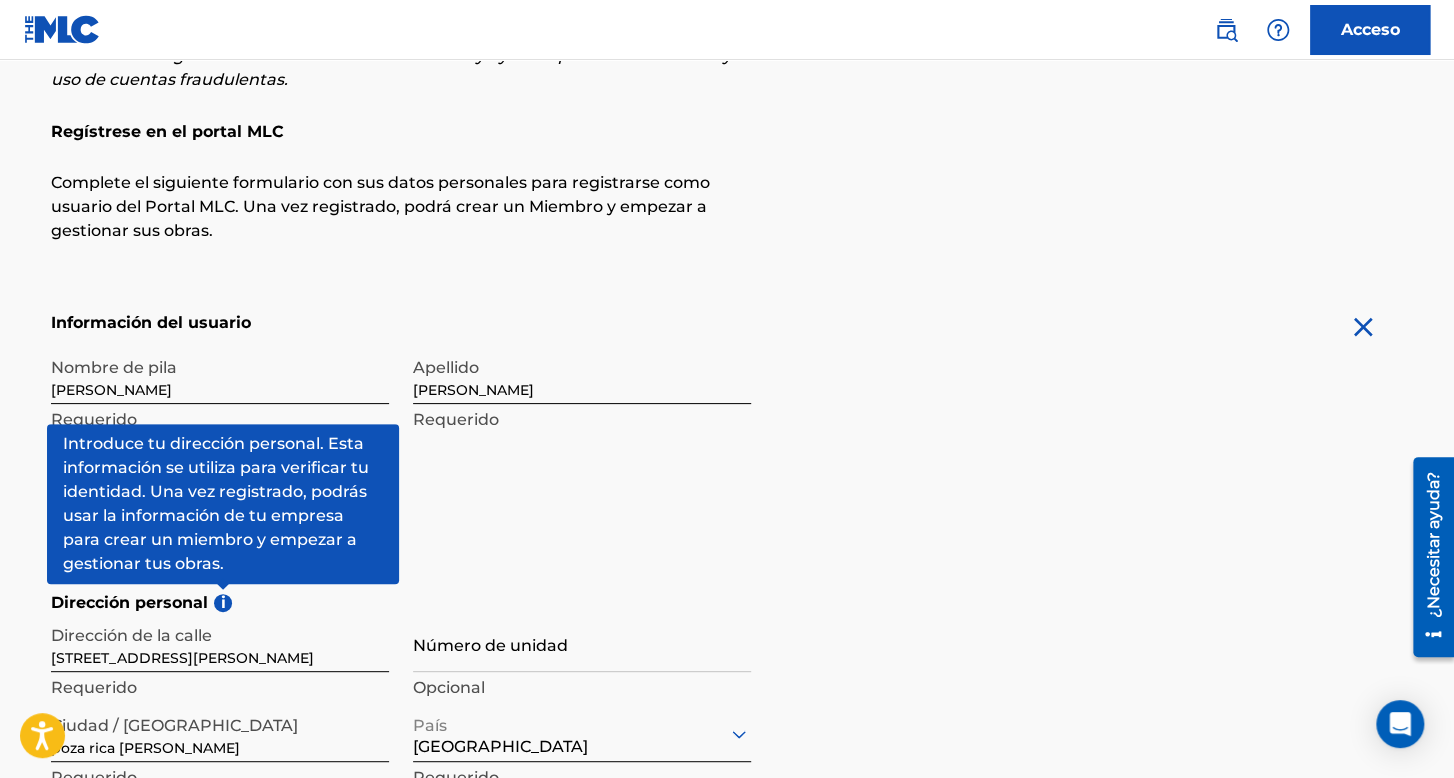 click on "Nombre de [PERSON_NAME] Requerido Apellido [PERSON_NAME] Requerido Fecha de nacimiento [DEMOGRAPHIC_DATA] Requerido" at bounding box center (401, 469) 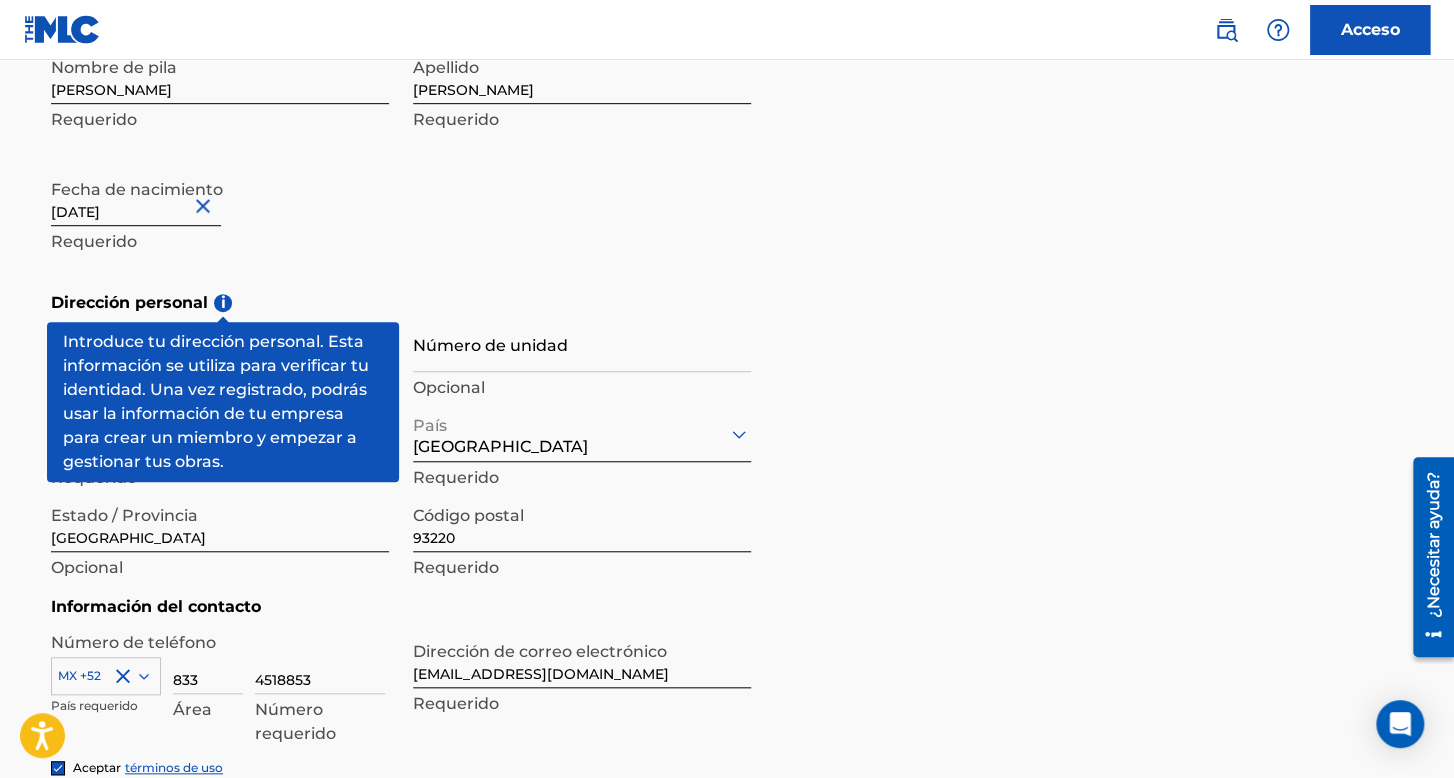 scroll, scrollTop: 400, scrollLeft: 0, axis: vertical 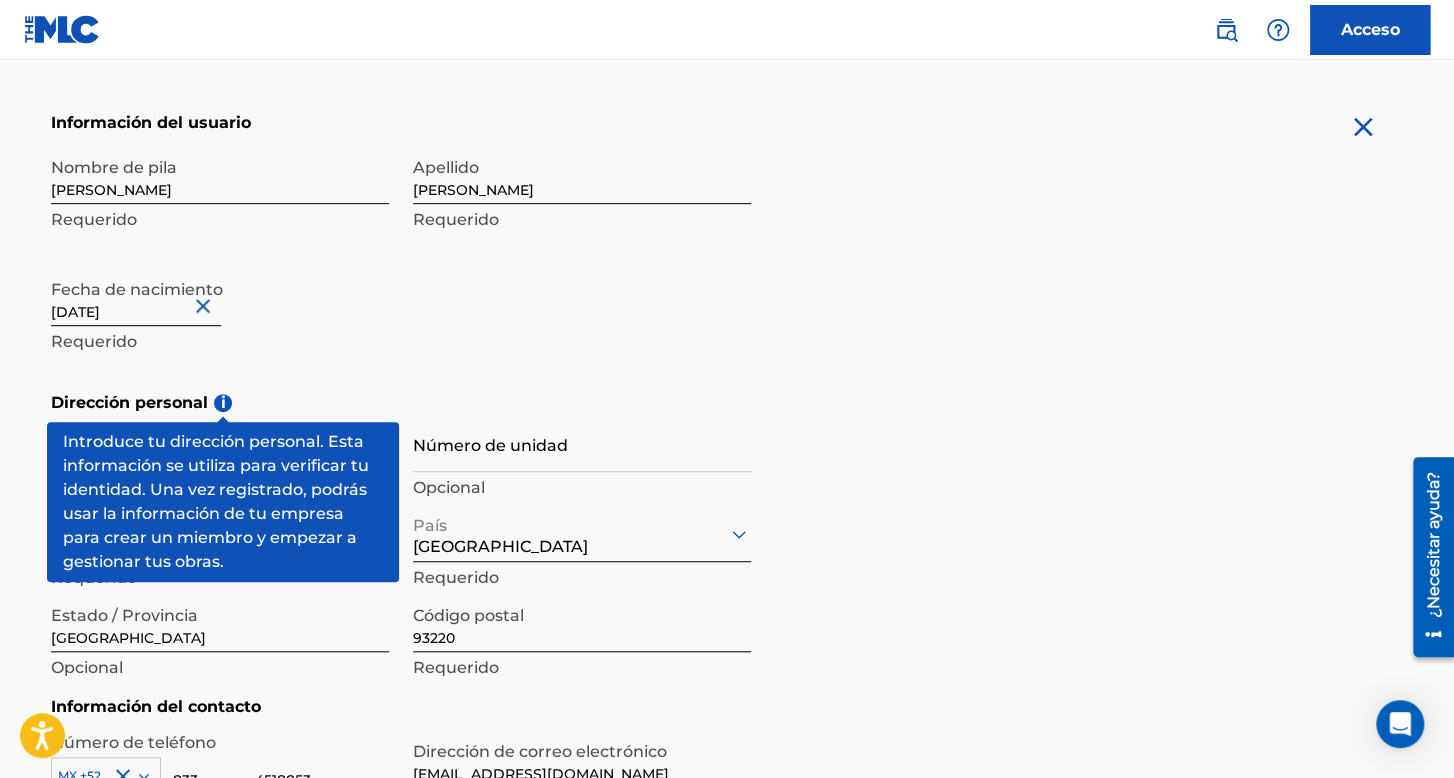 click on "Nombre de [PERSON_NAME] Requerido Apellido [PERSON_NAME] Requerido Fecha de nacimiento [DEMOGRAPHIC_DATA] Requerido" at bounding box center (401, 269) 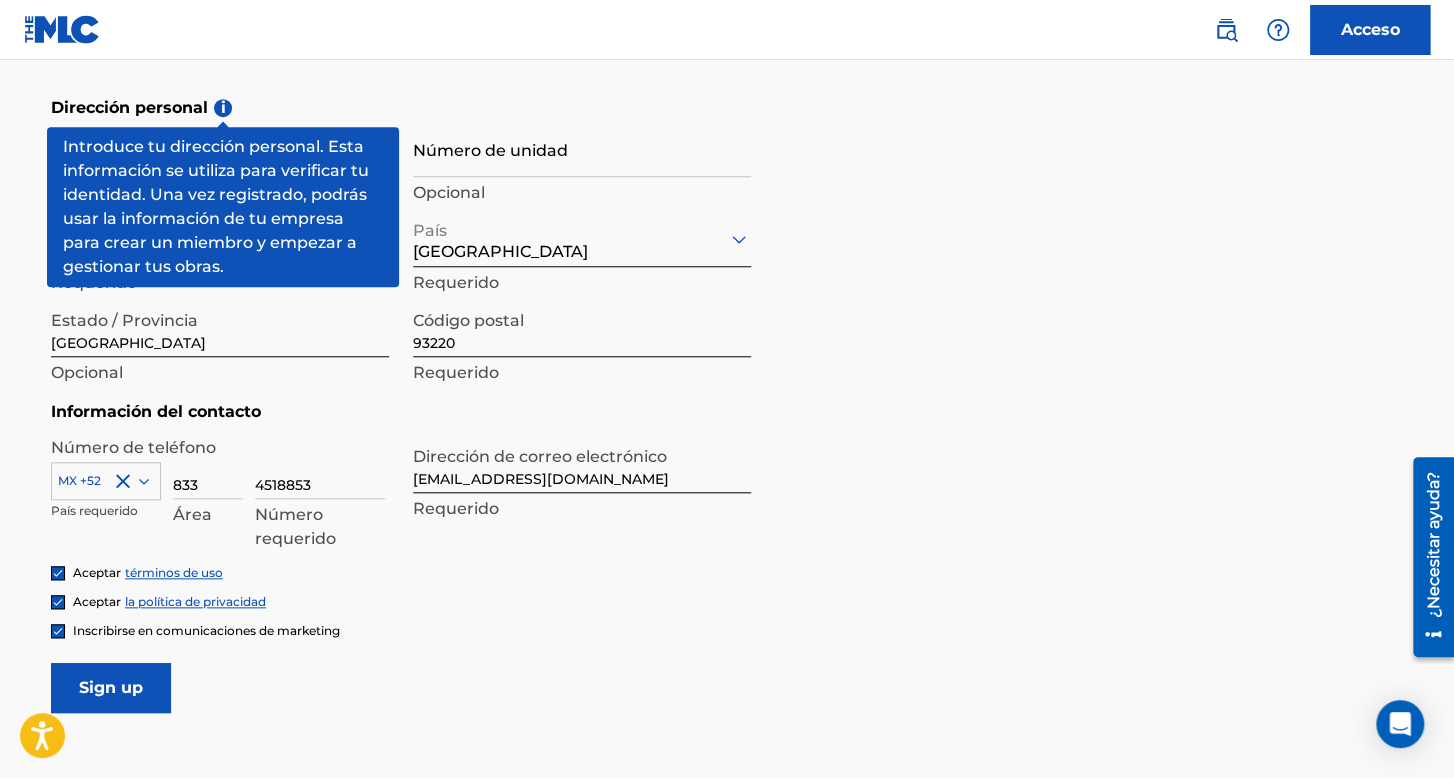 scroll, scrollTop: 800, scrollLeft: 0, axis: vertical 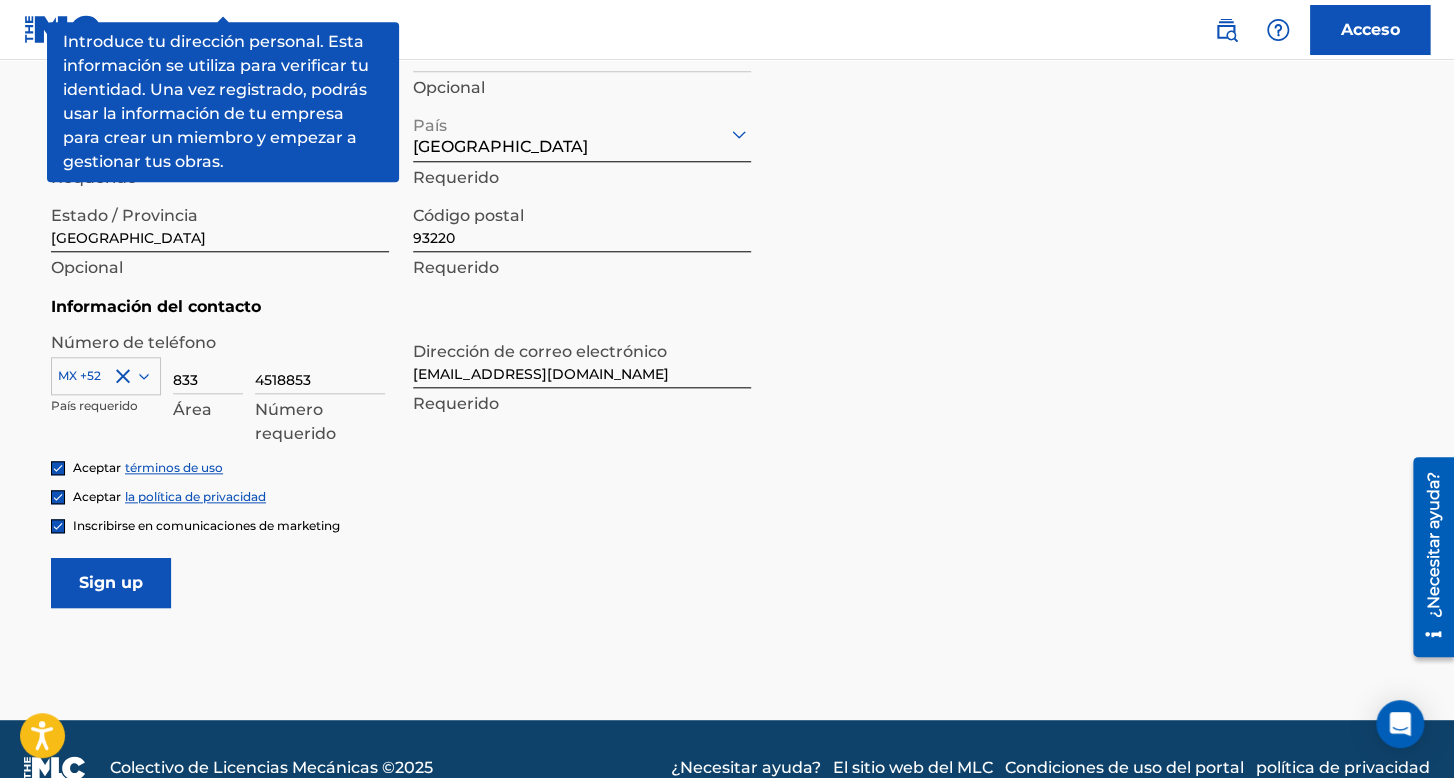 click on "Sign up" at bounding box center [111, 583] 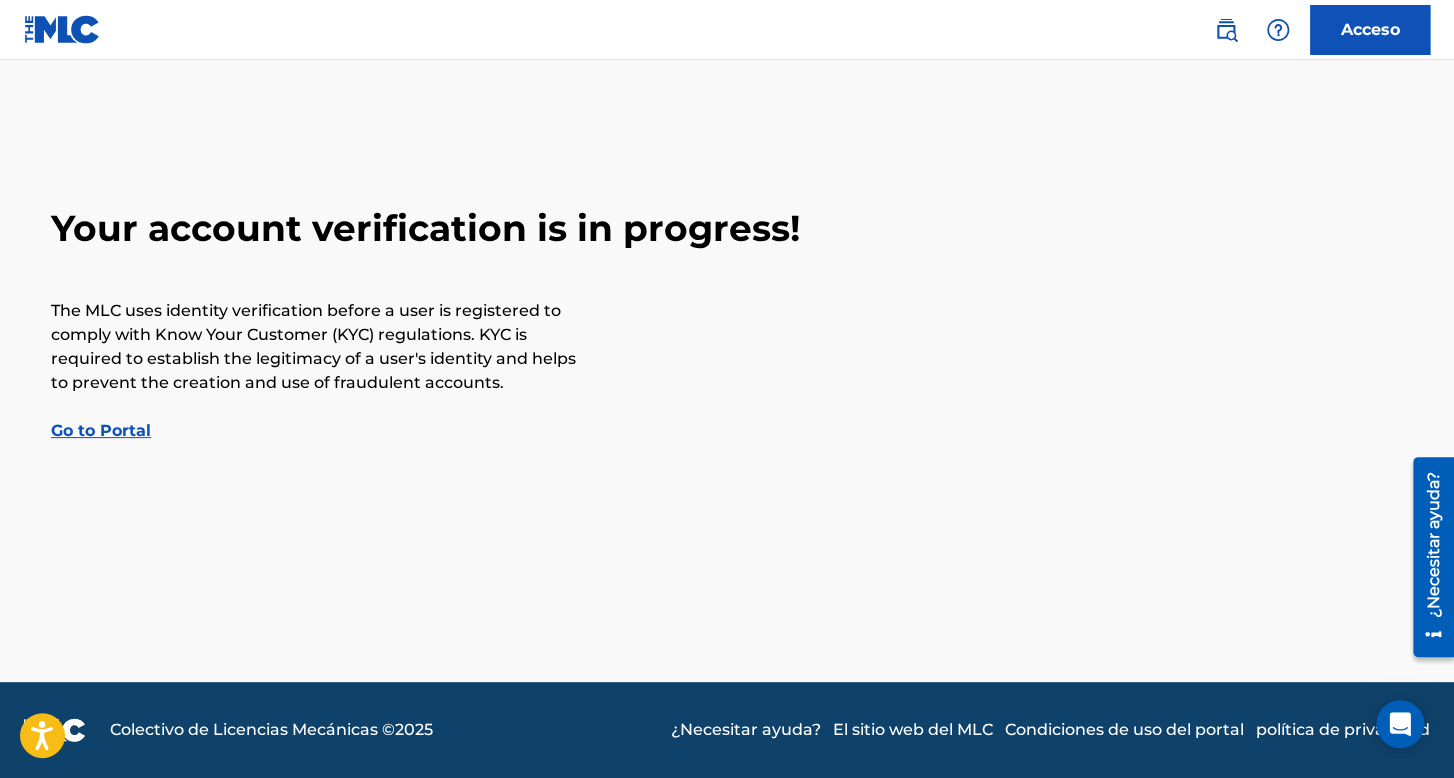 scroll, scrollTop: 0, scrollLeft: 0, axis: both 